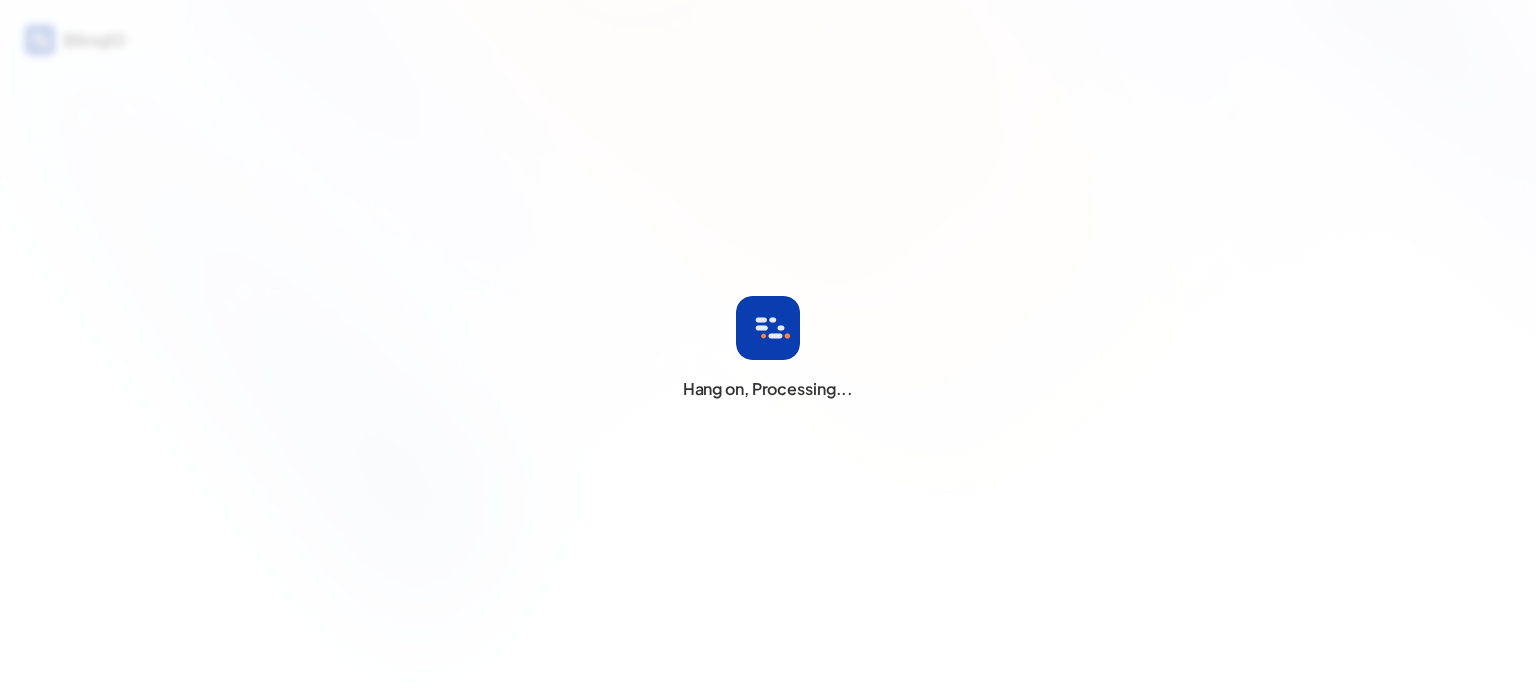 scroll, scrollTop: 0, scrollLeft: 0, axis: both 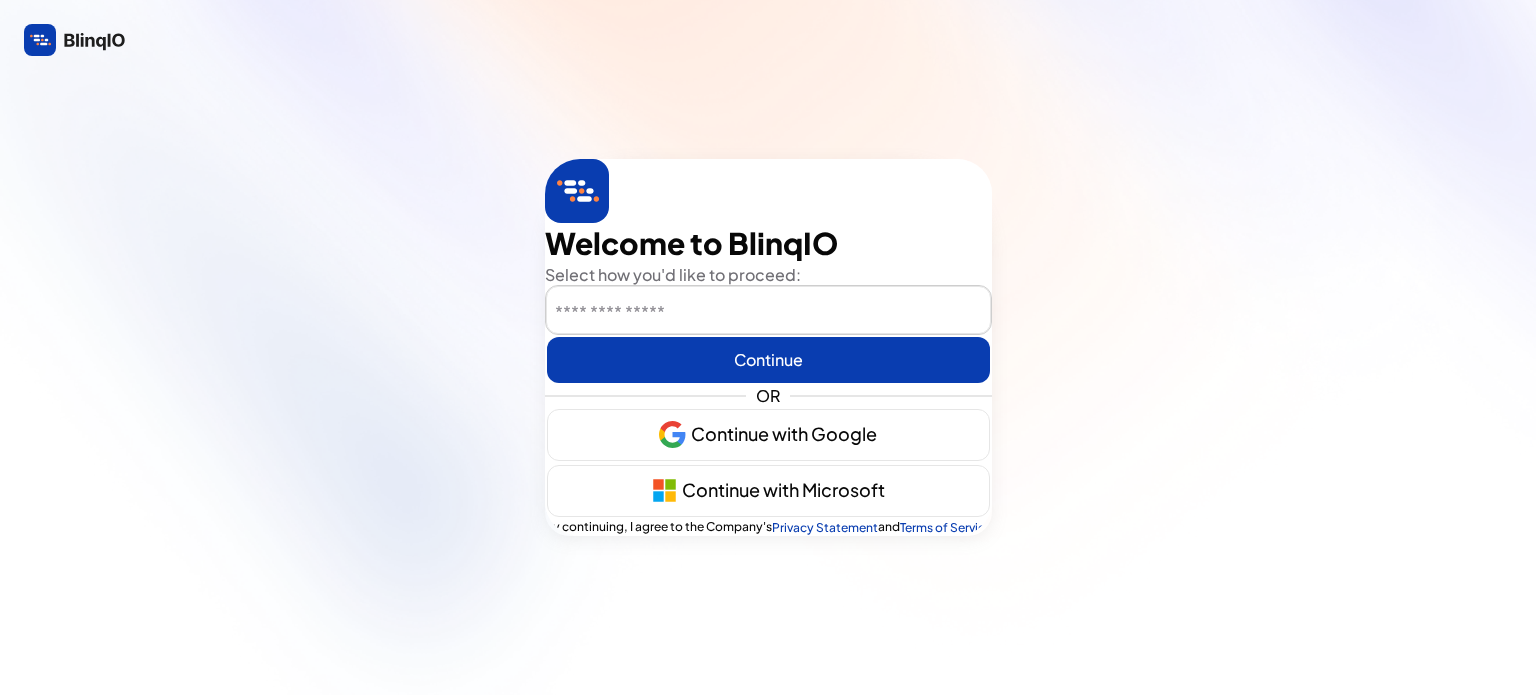 click at bounding box center (768, 311) 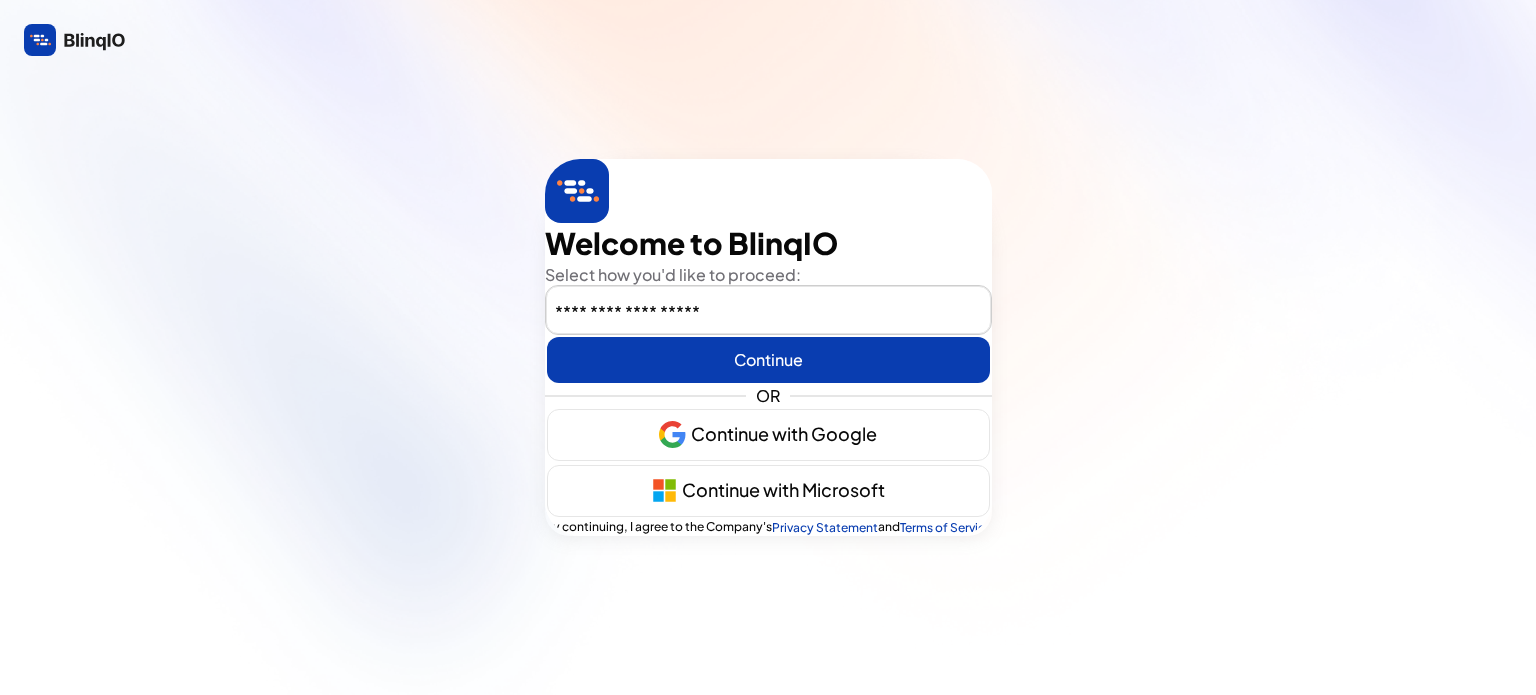 type on "wayjessiec@gmail.com" 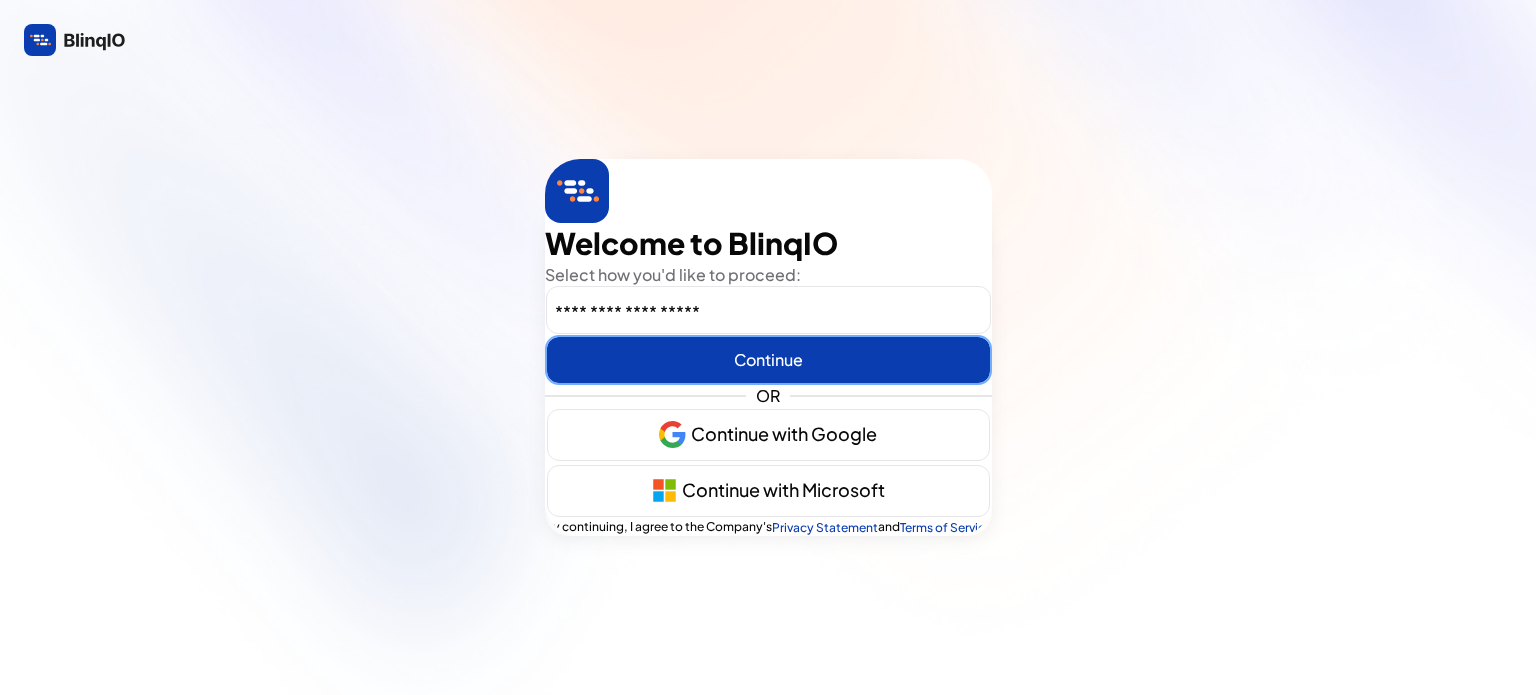 click at bounding box center [768, 360] 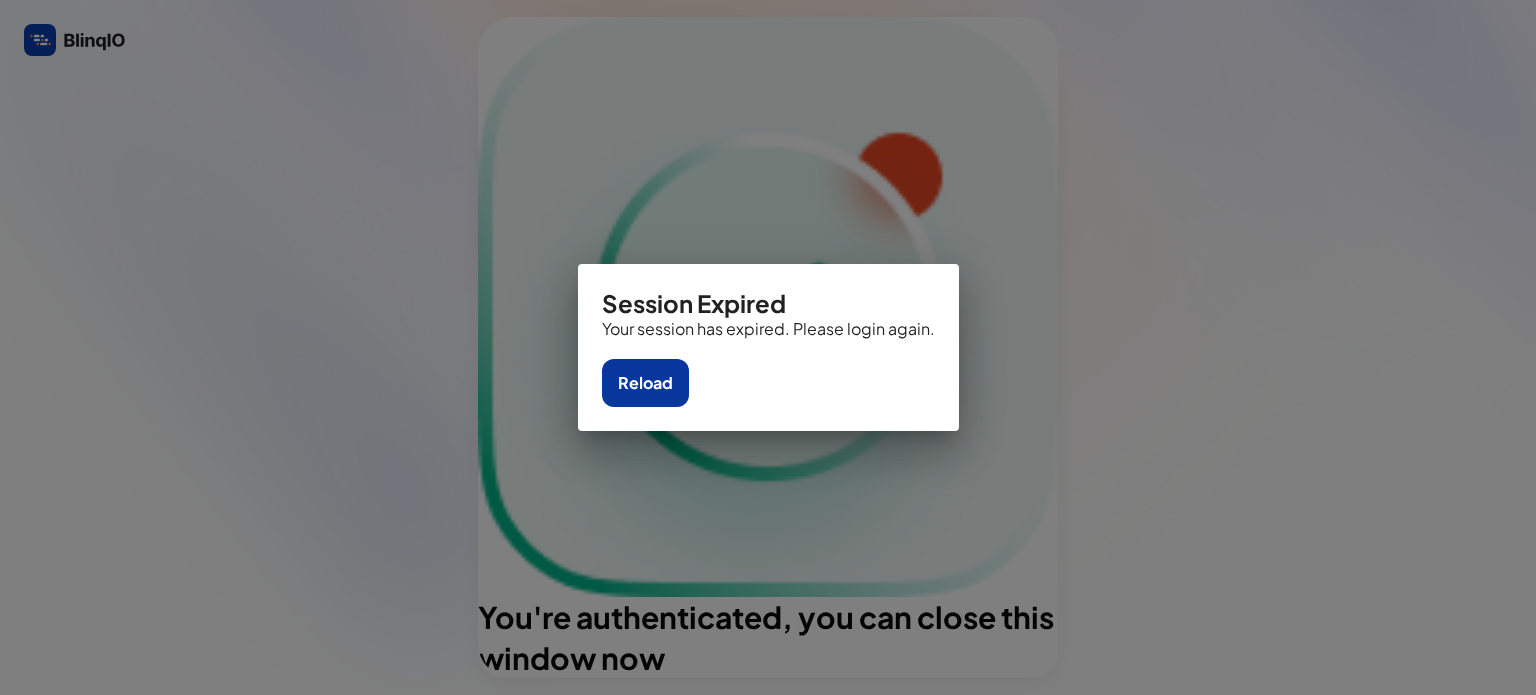 click on "Reload" at bounding box center [645, 383] 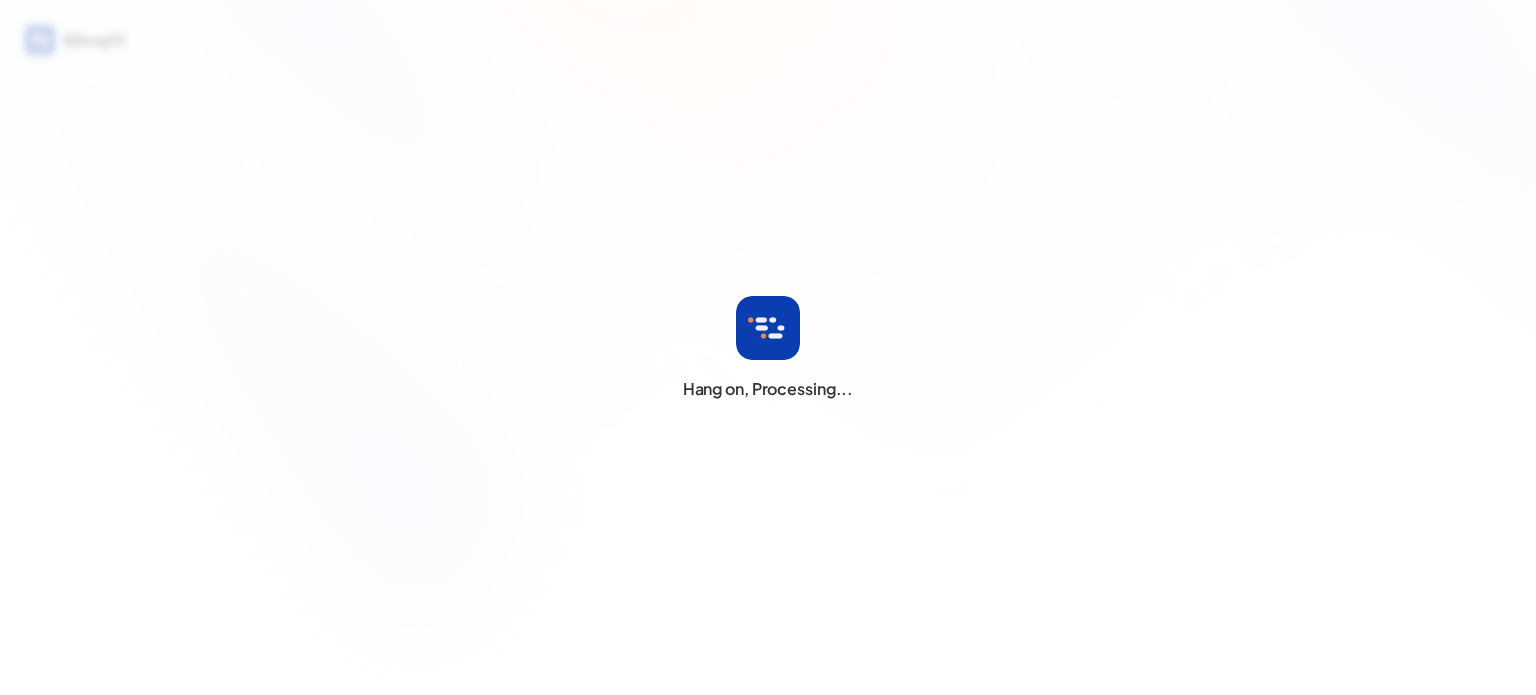 scroll, scrollTop: 0, scrollLeft: 0, axis: both 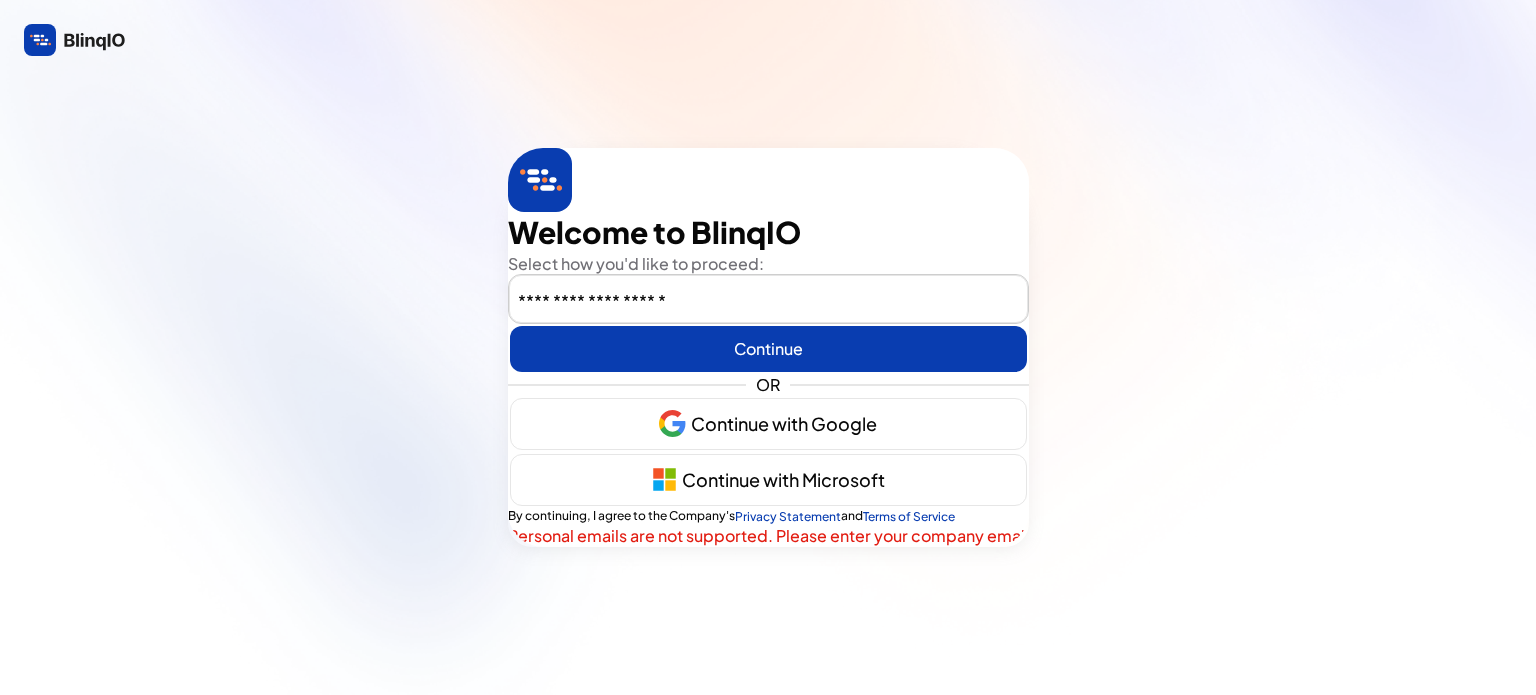 type on "**********" 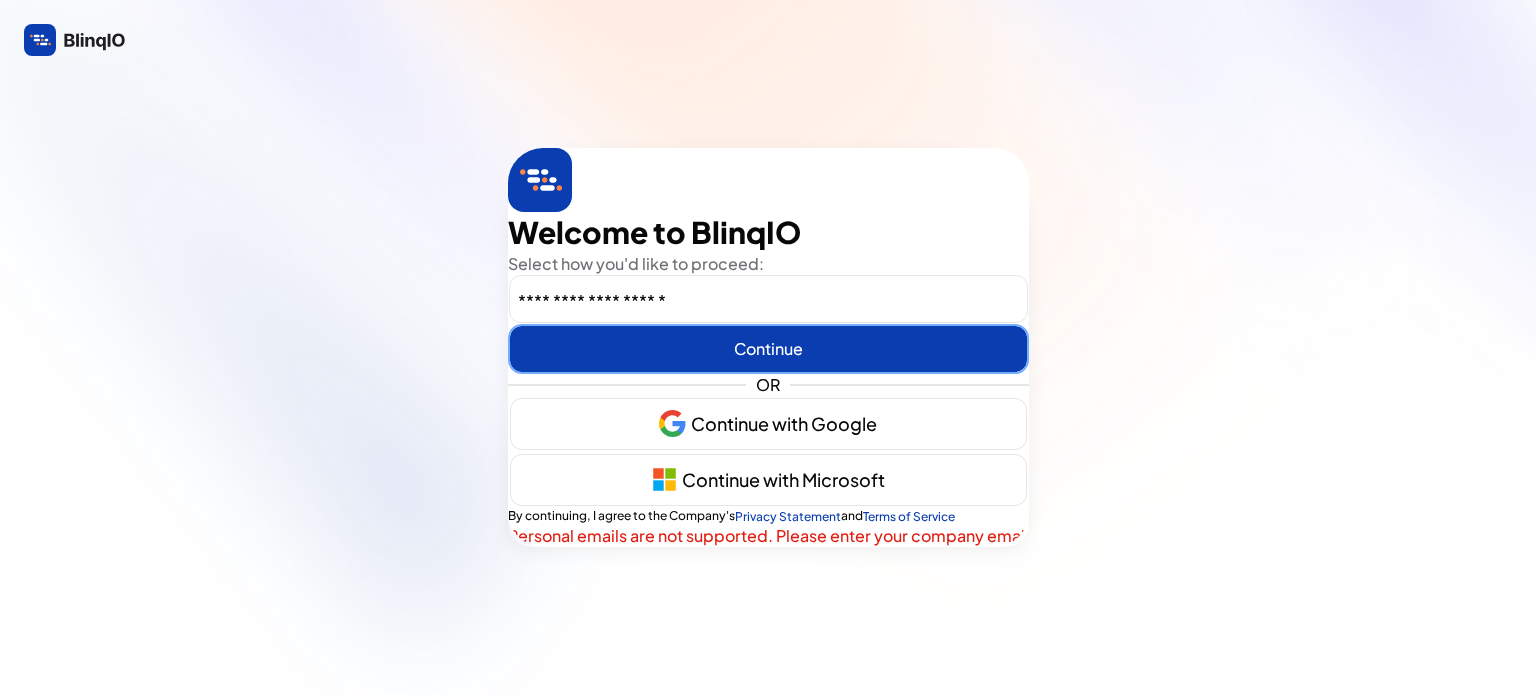 click on "Continue" at bounding box center [768, 349] 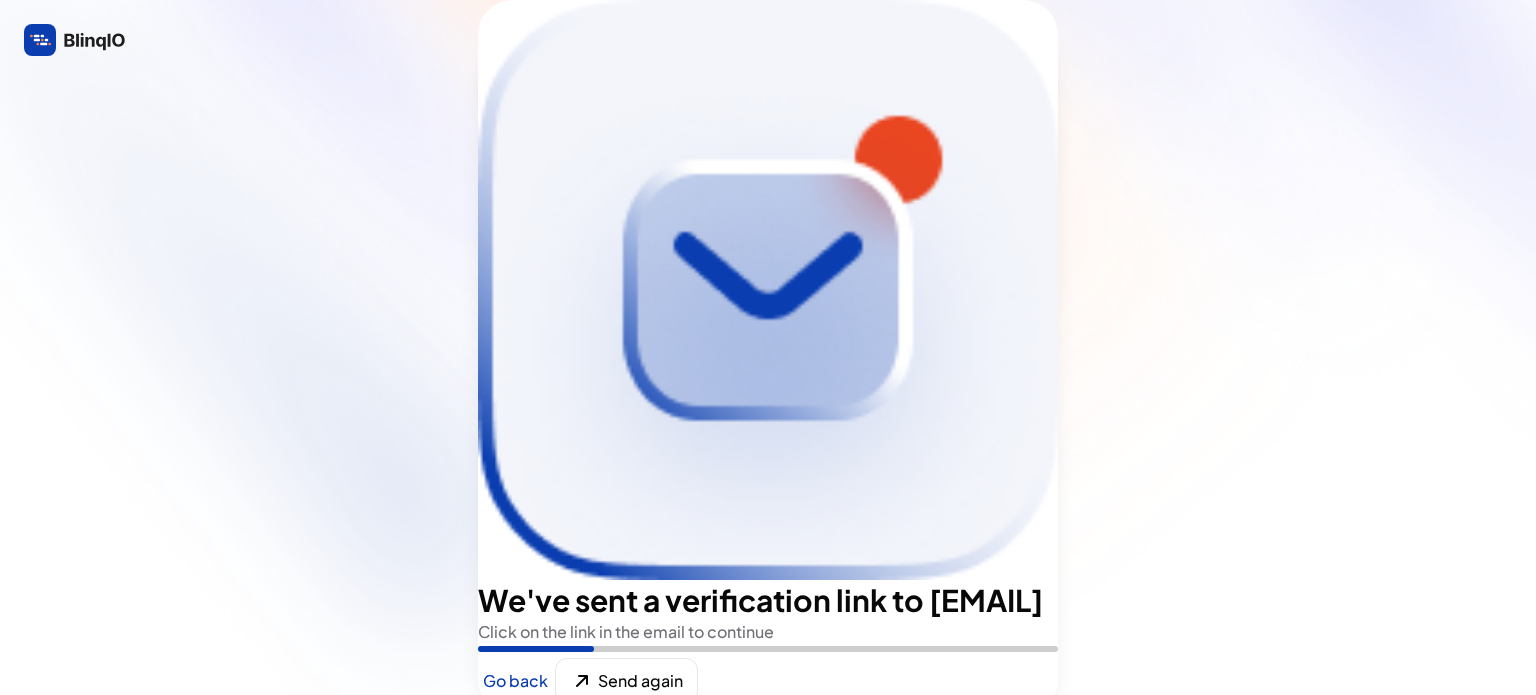 click at bounding box center [626, 681] 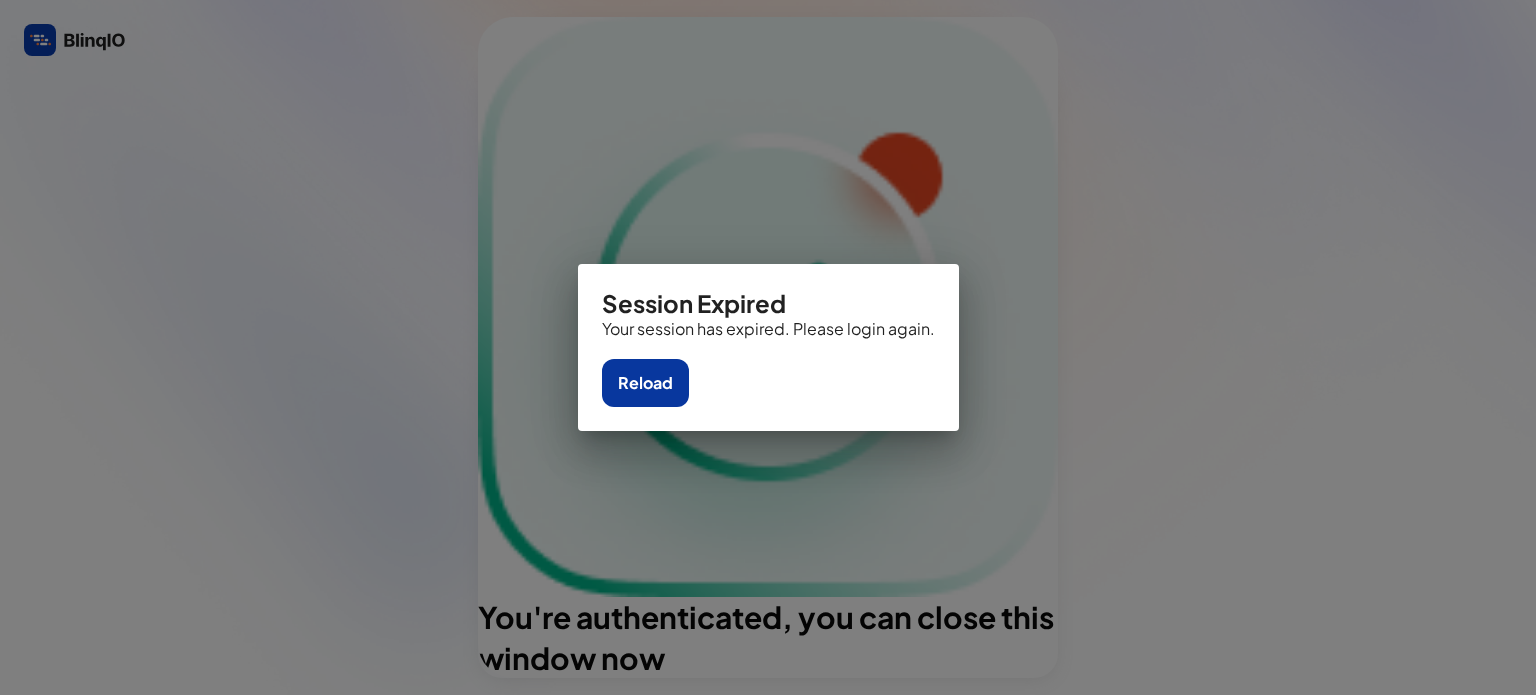 click on "Reload" at bounding box center [645, 383] 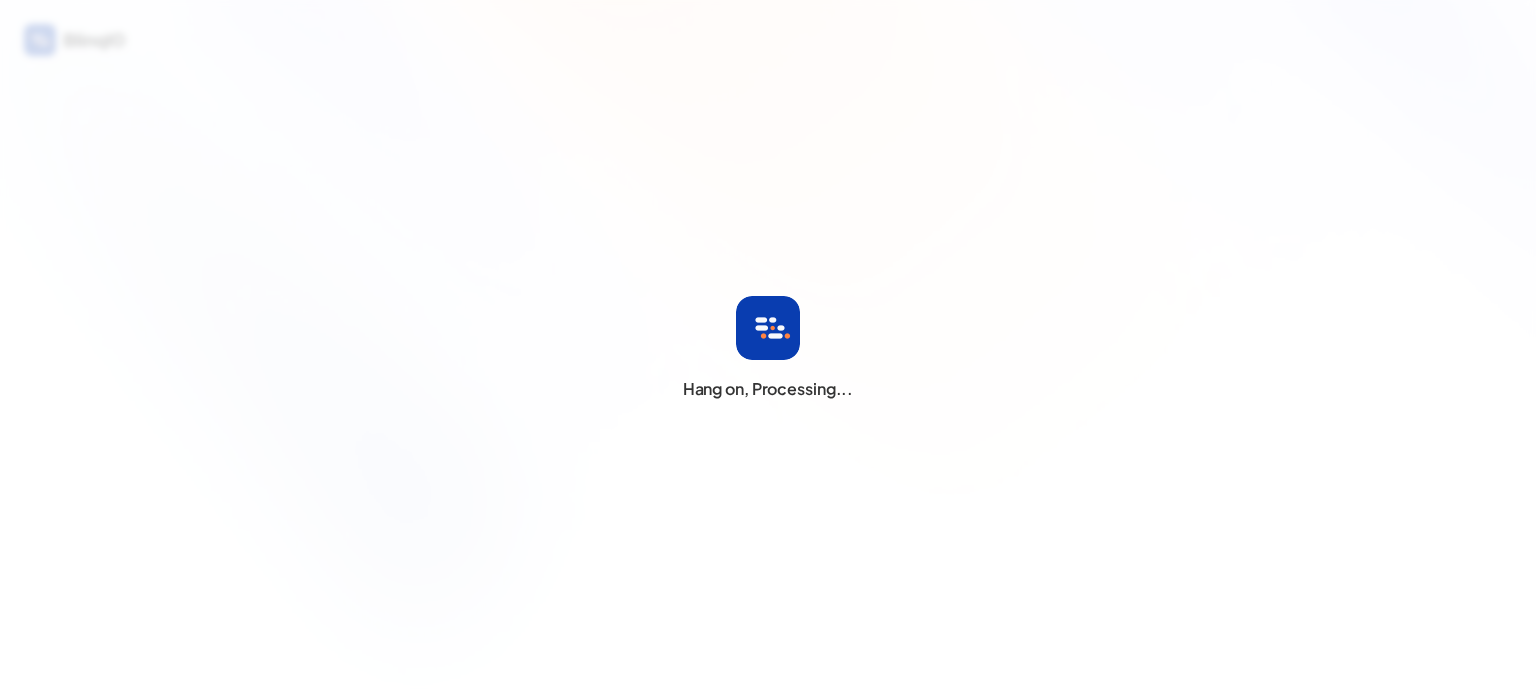 scroll, scrollTop: 0, scrollLeft: 0, axis: both 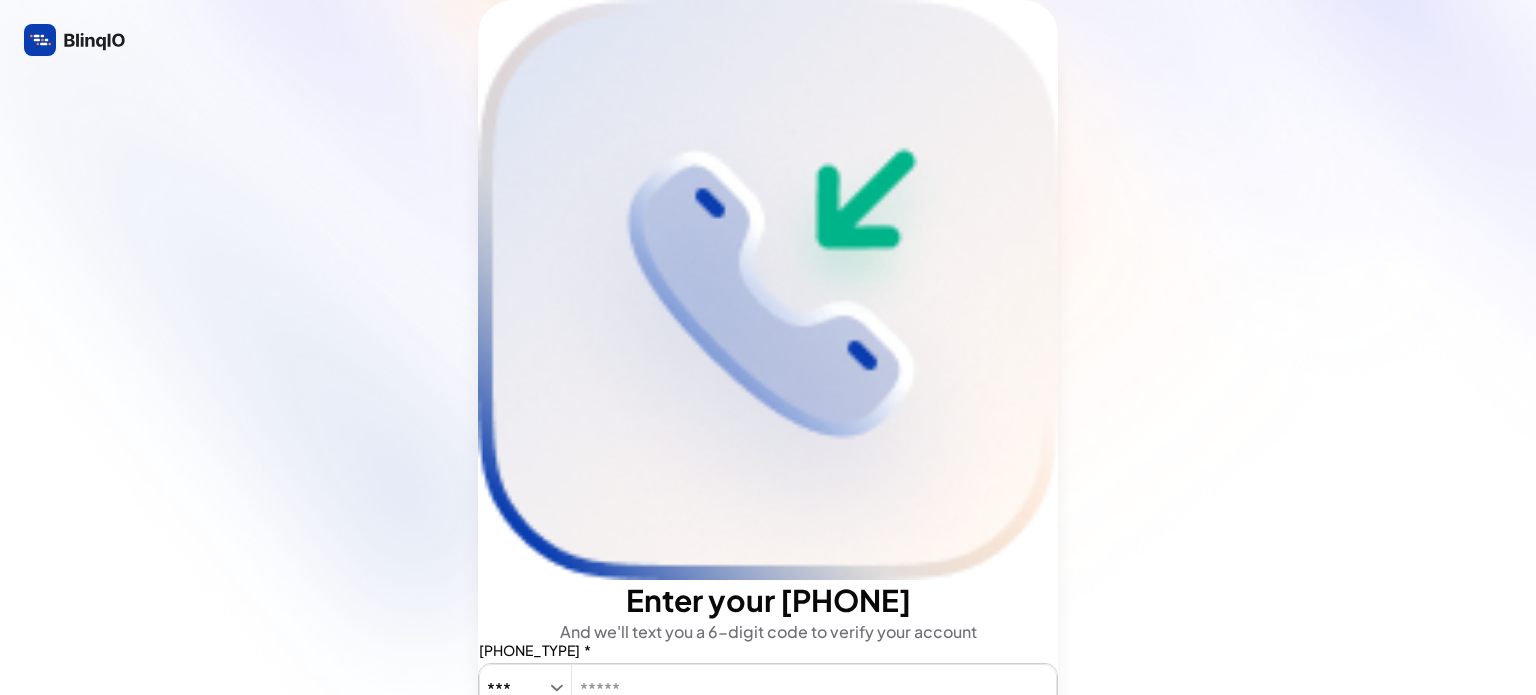 type on "***" 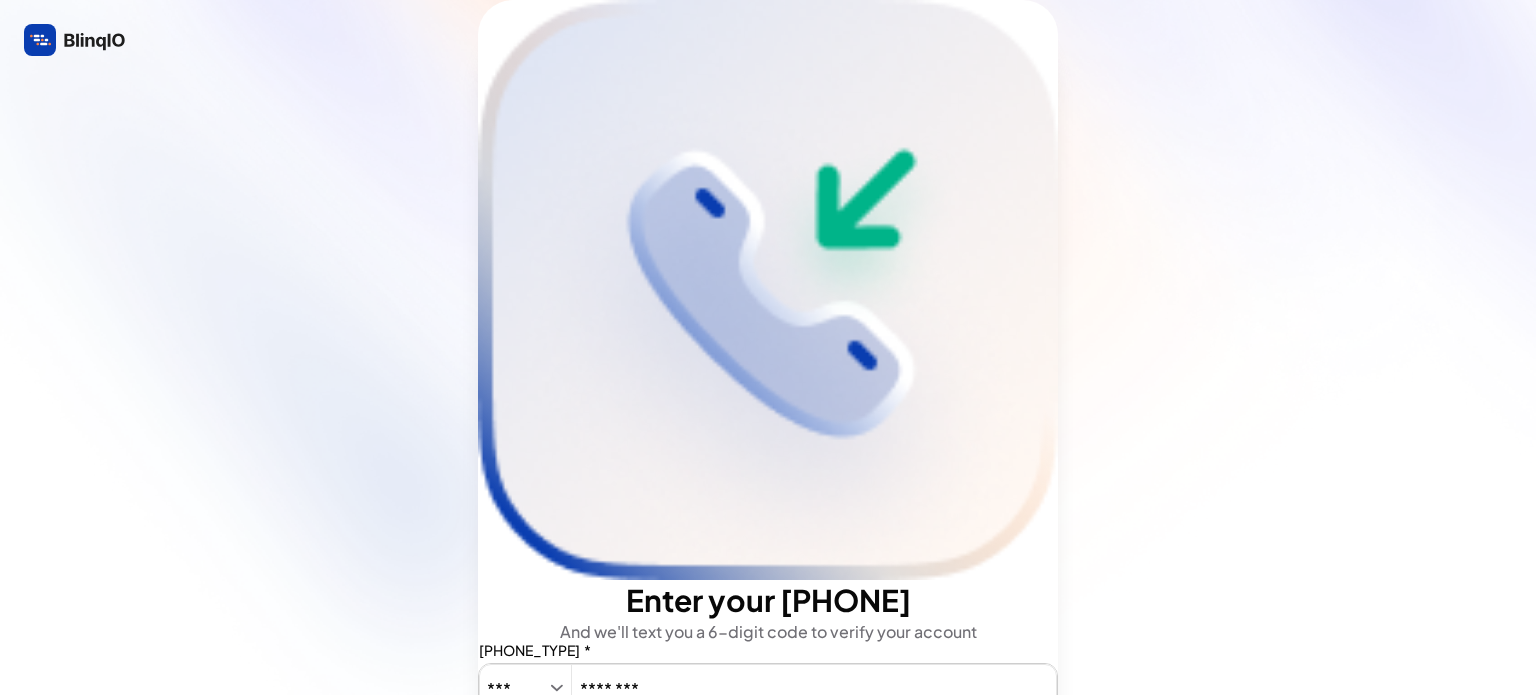 type on "*********" 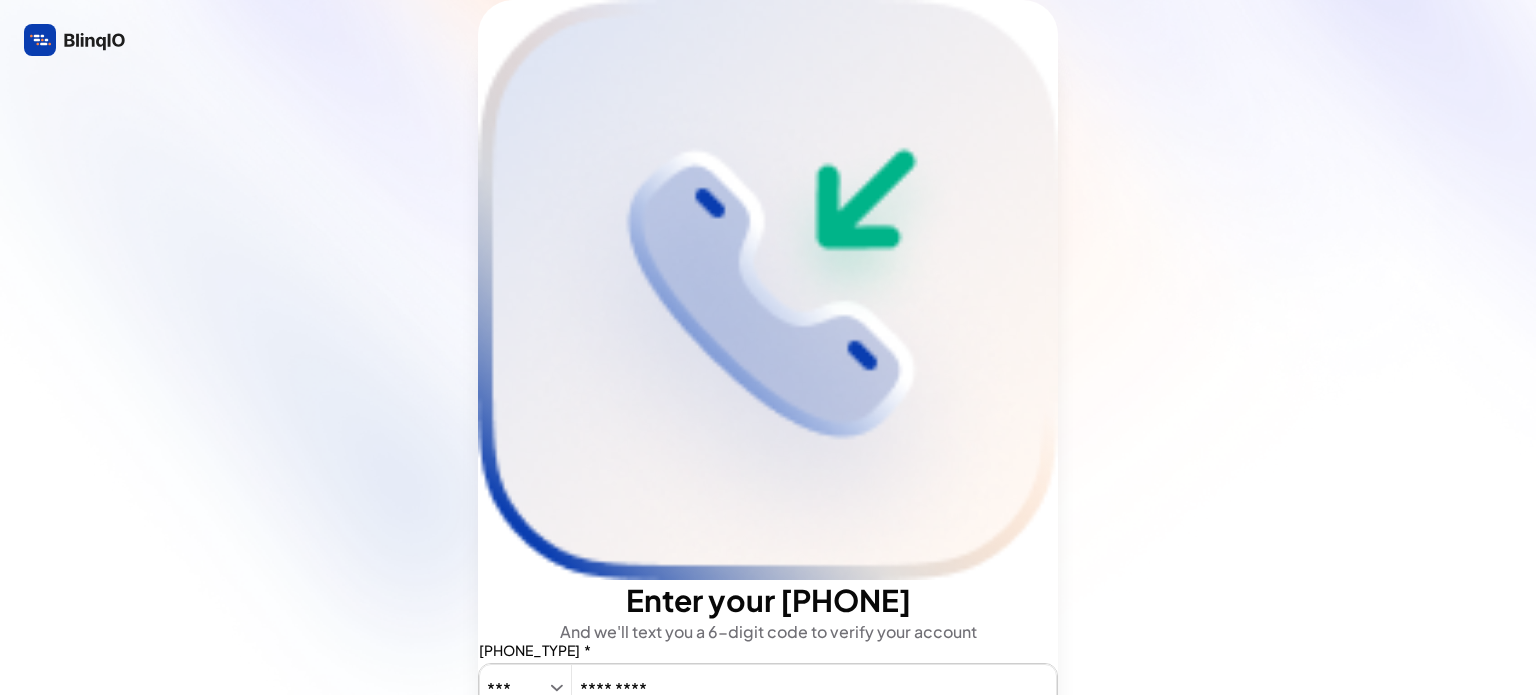 type on "***" 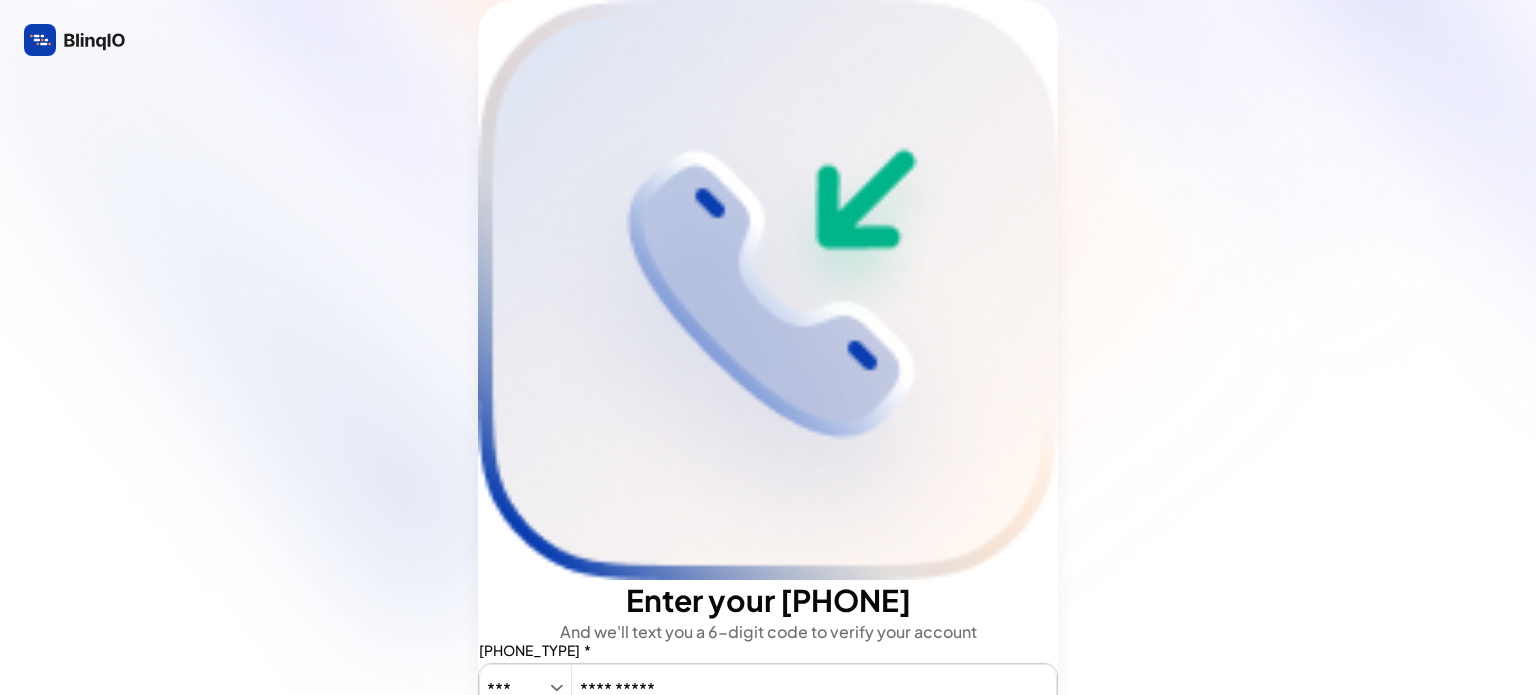 type on "**********" 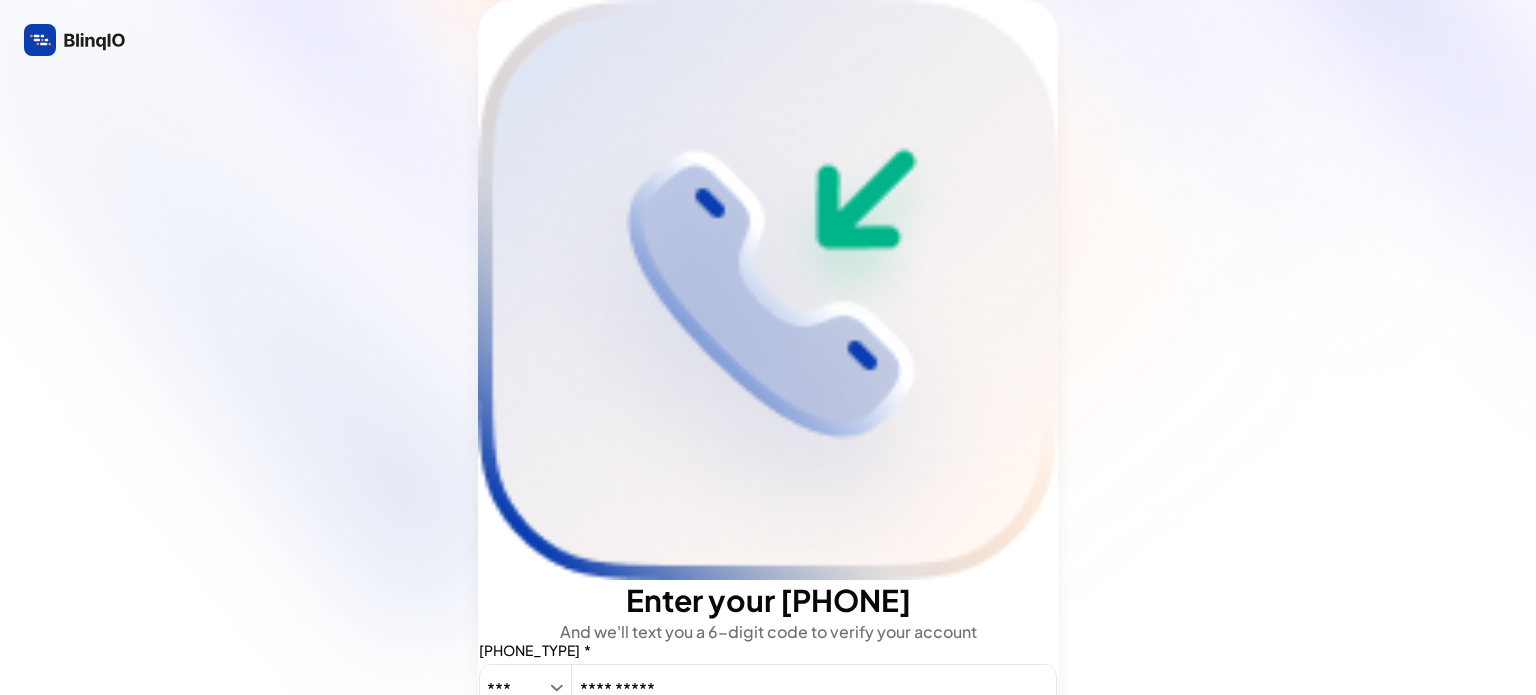 type on "on" 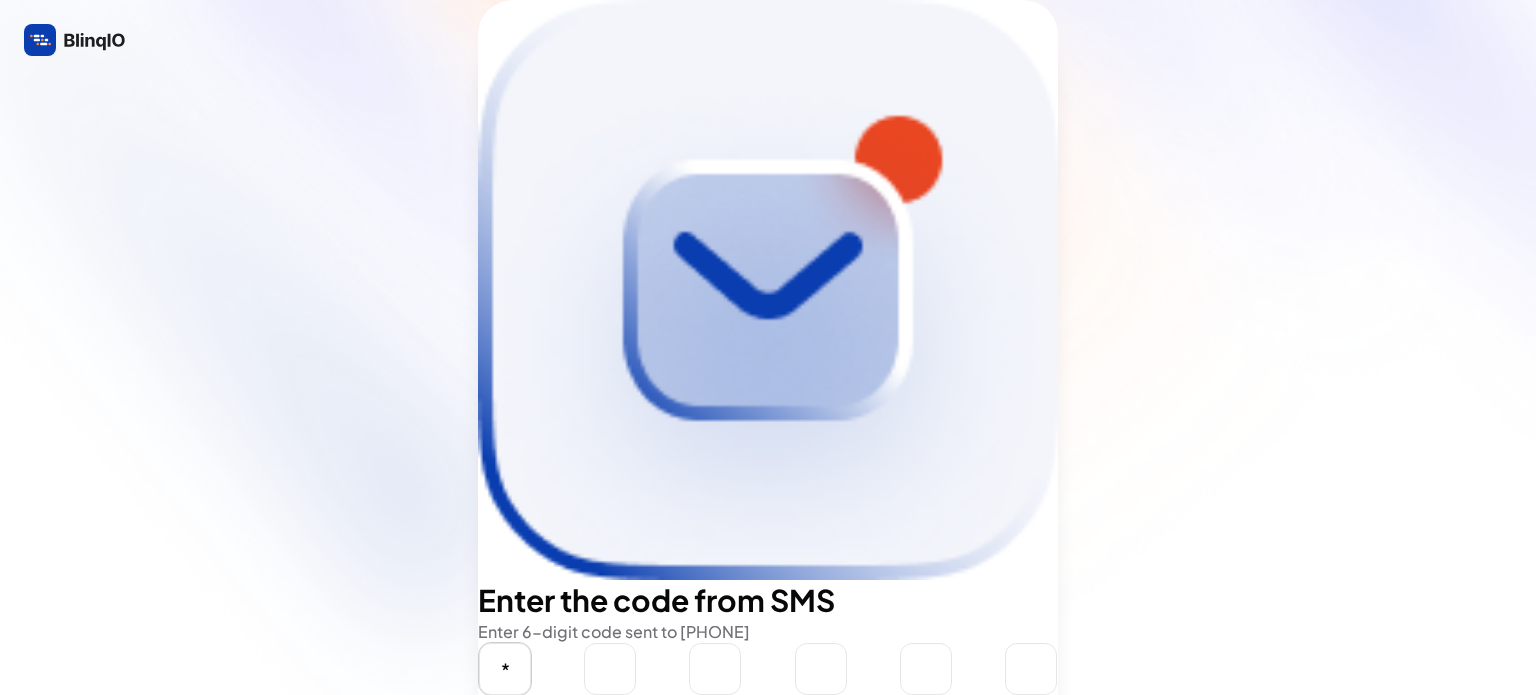 type on "*" 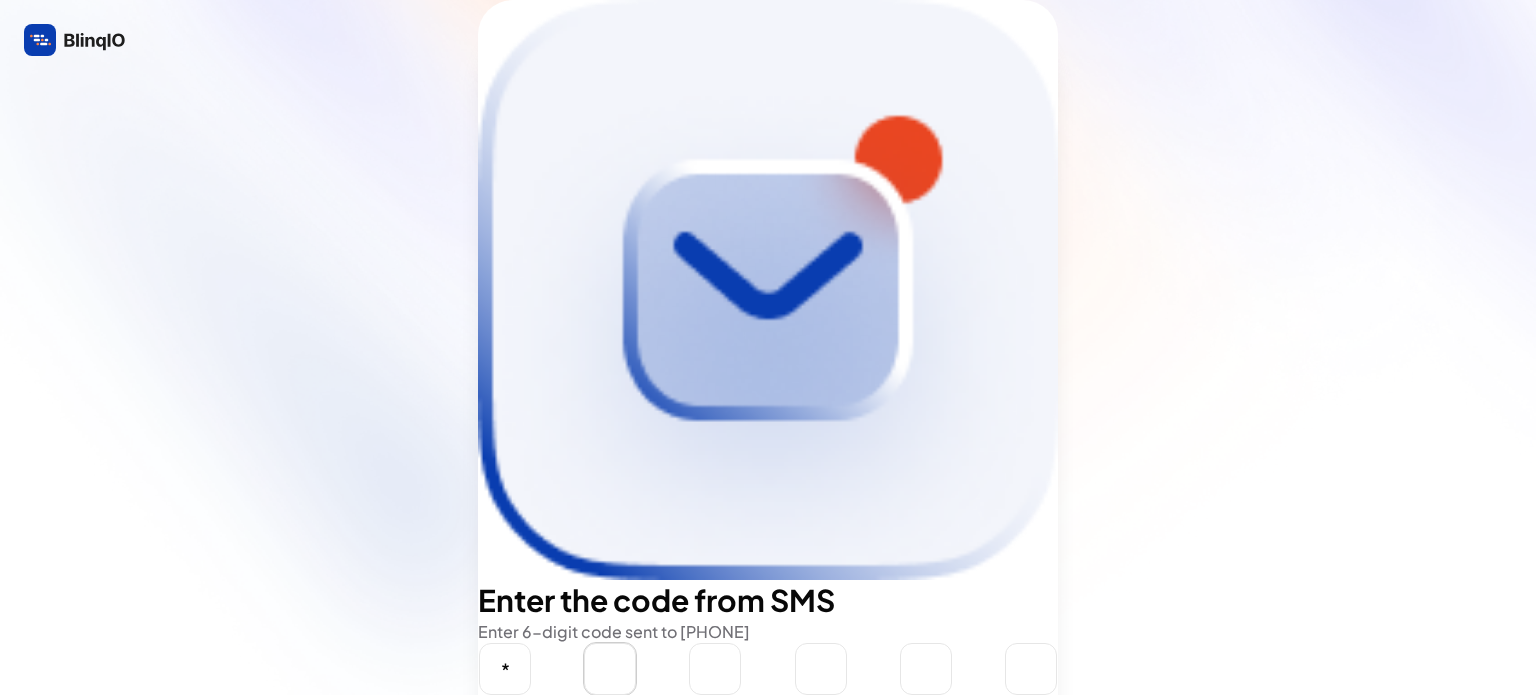 type on "*" 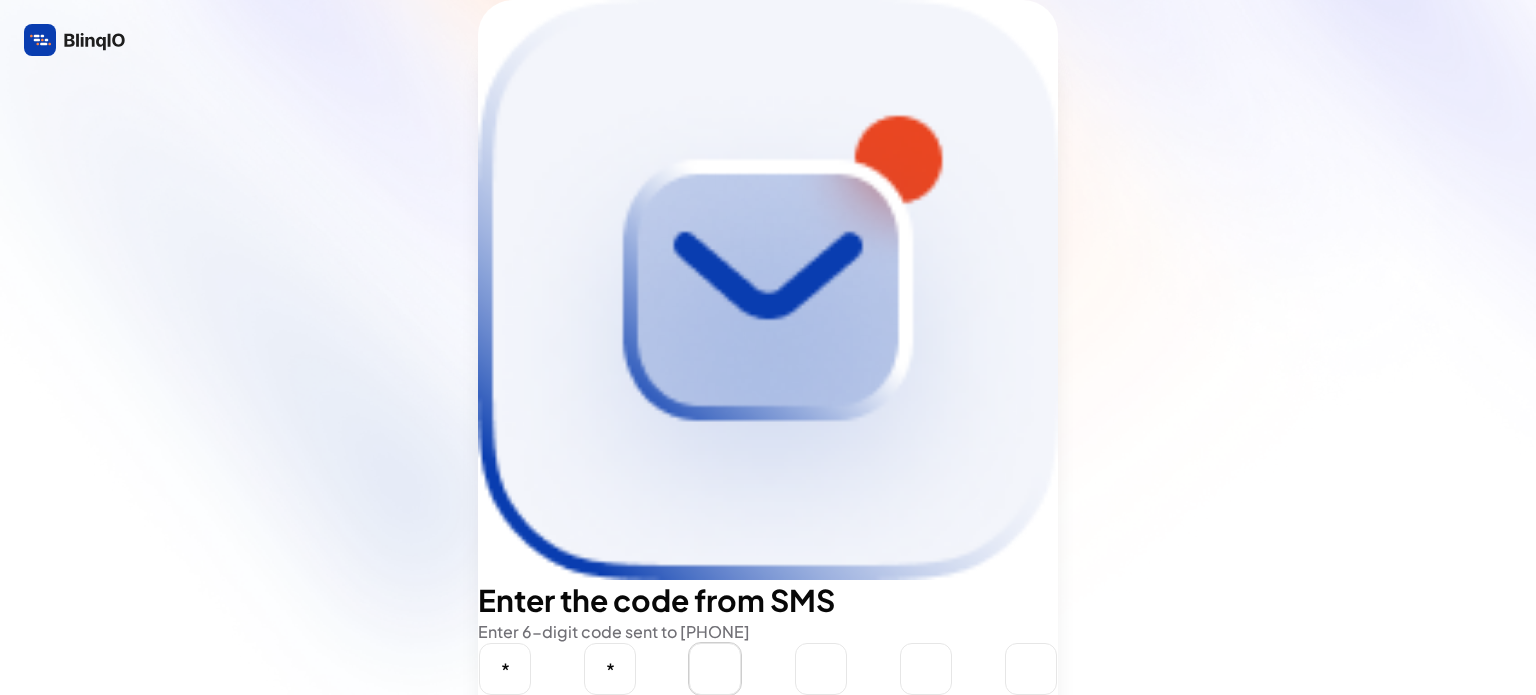 type on "*" 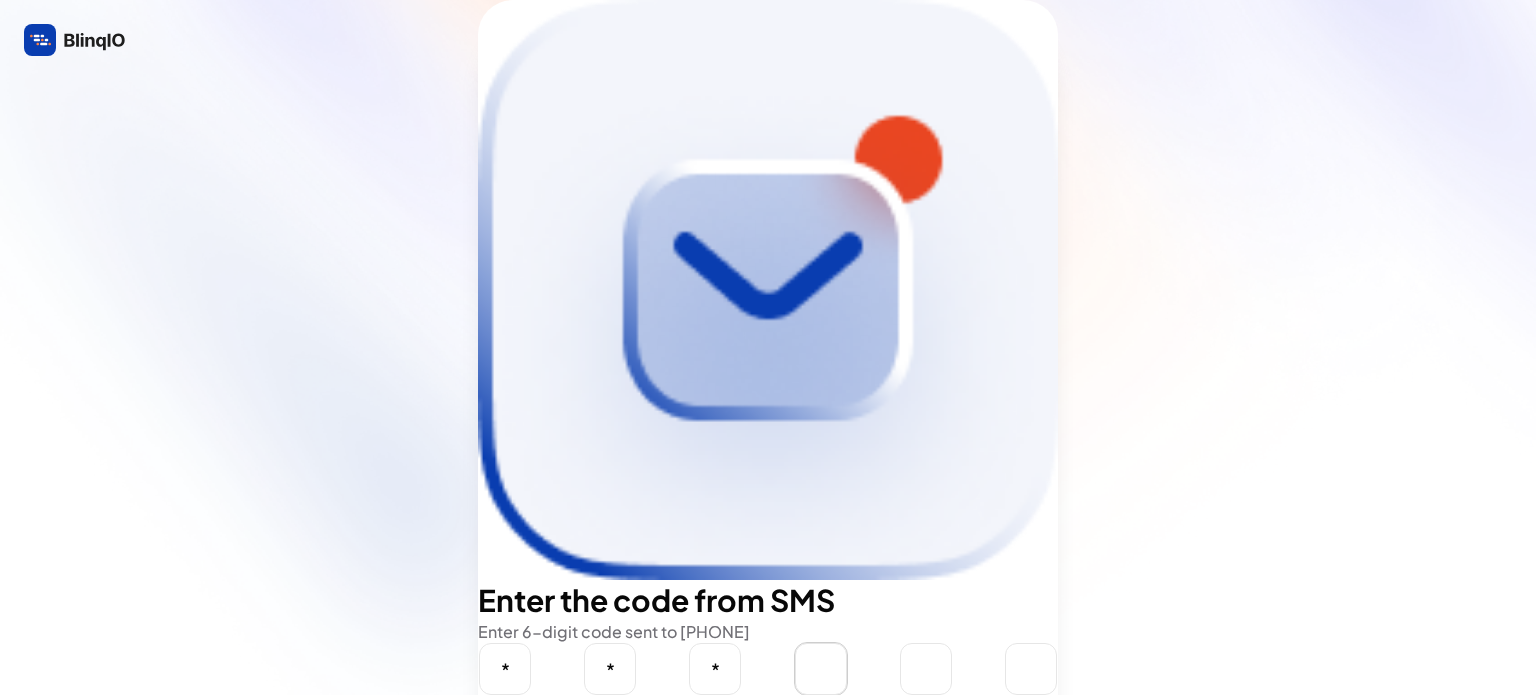 type on "*" 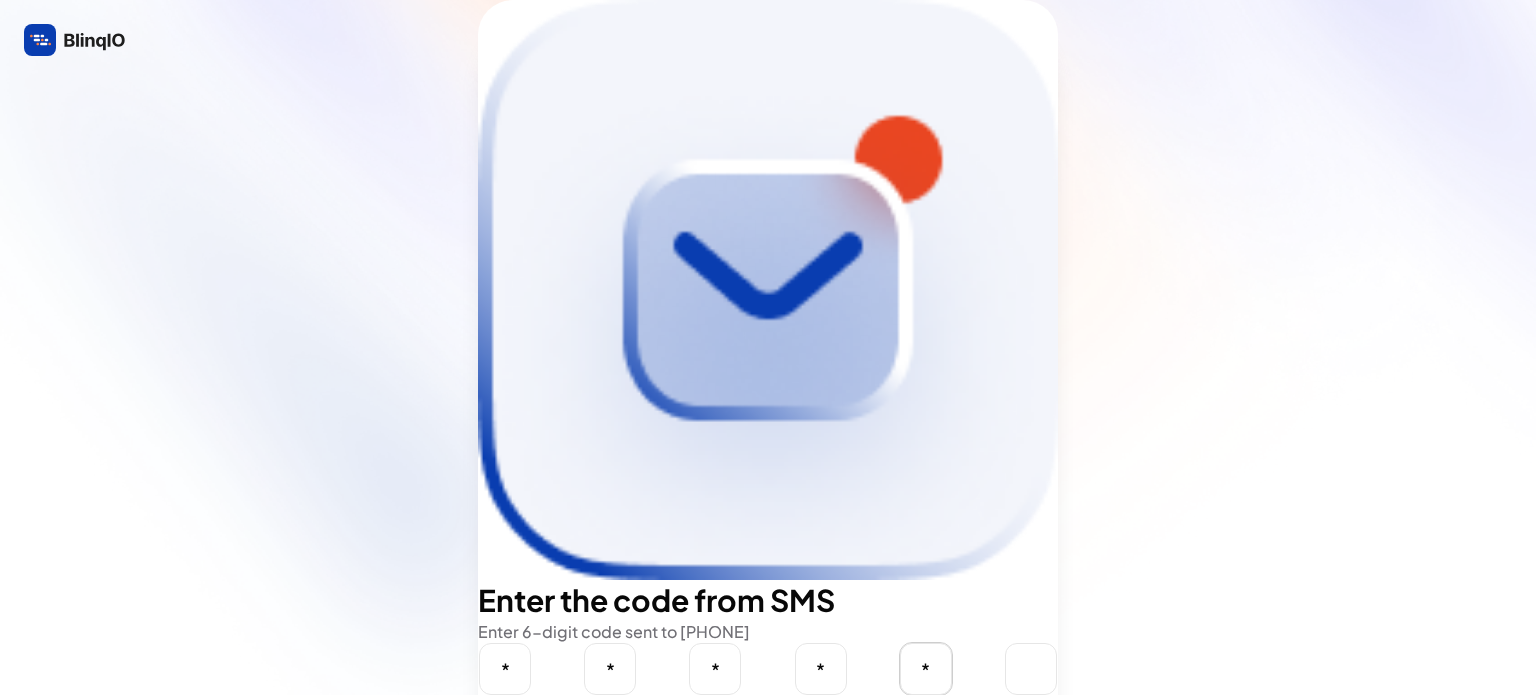 type on "*" 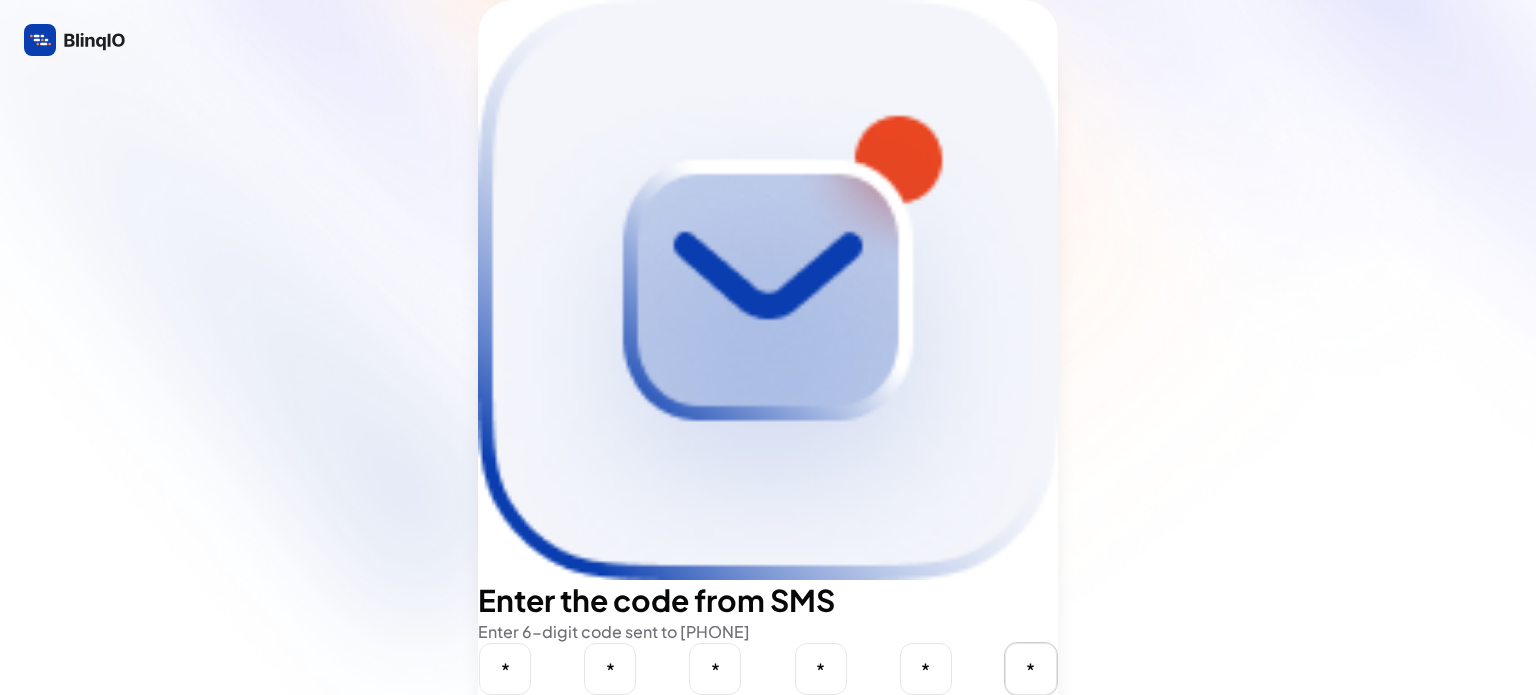 type on "*" 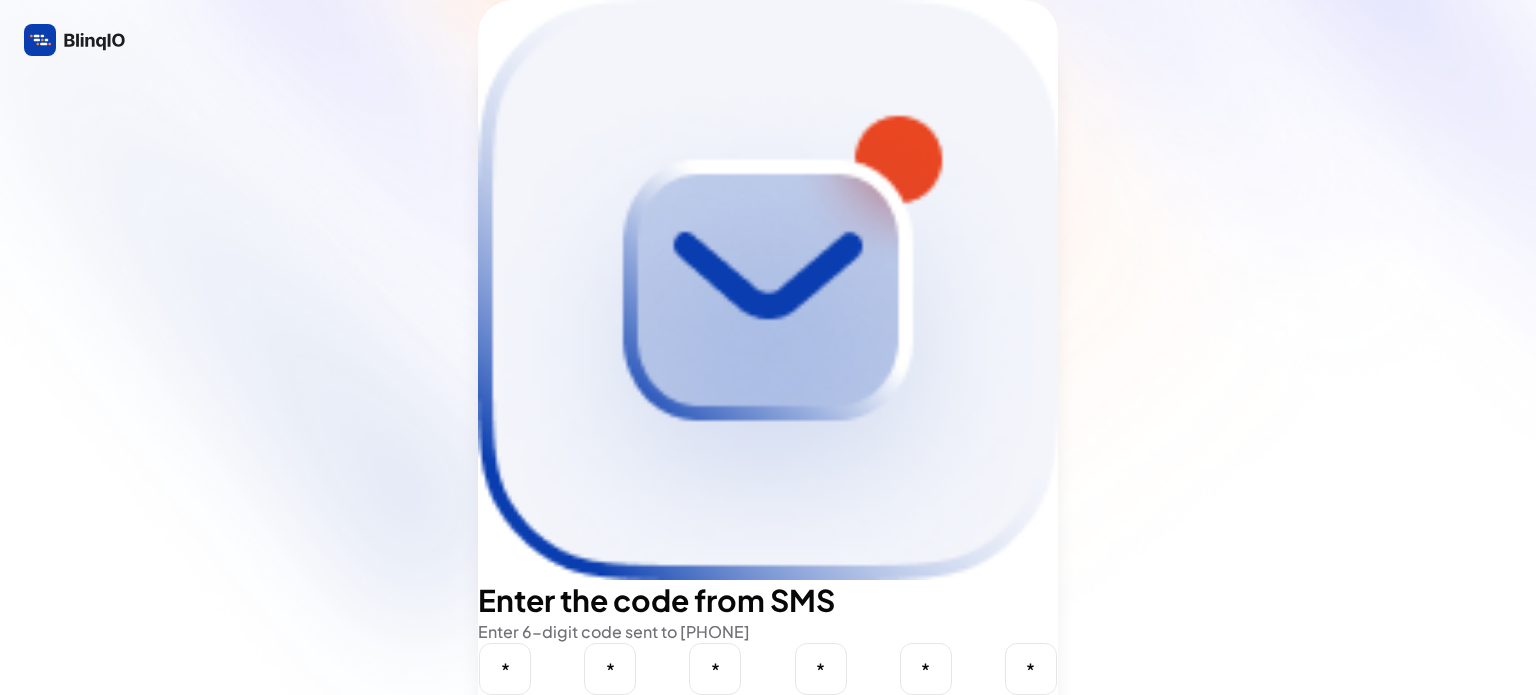 click at bounding box center [815, 721] 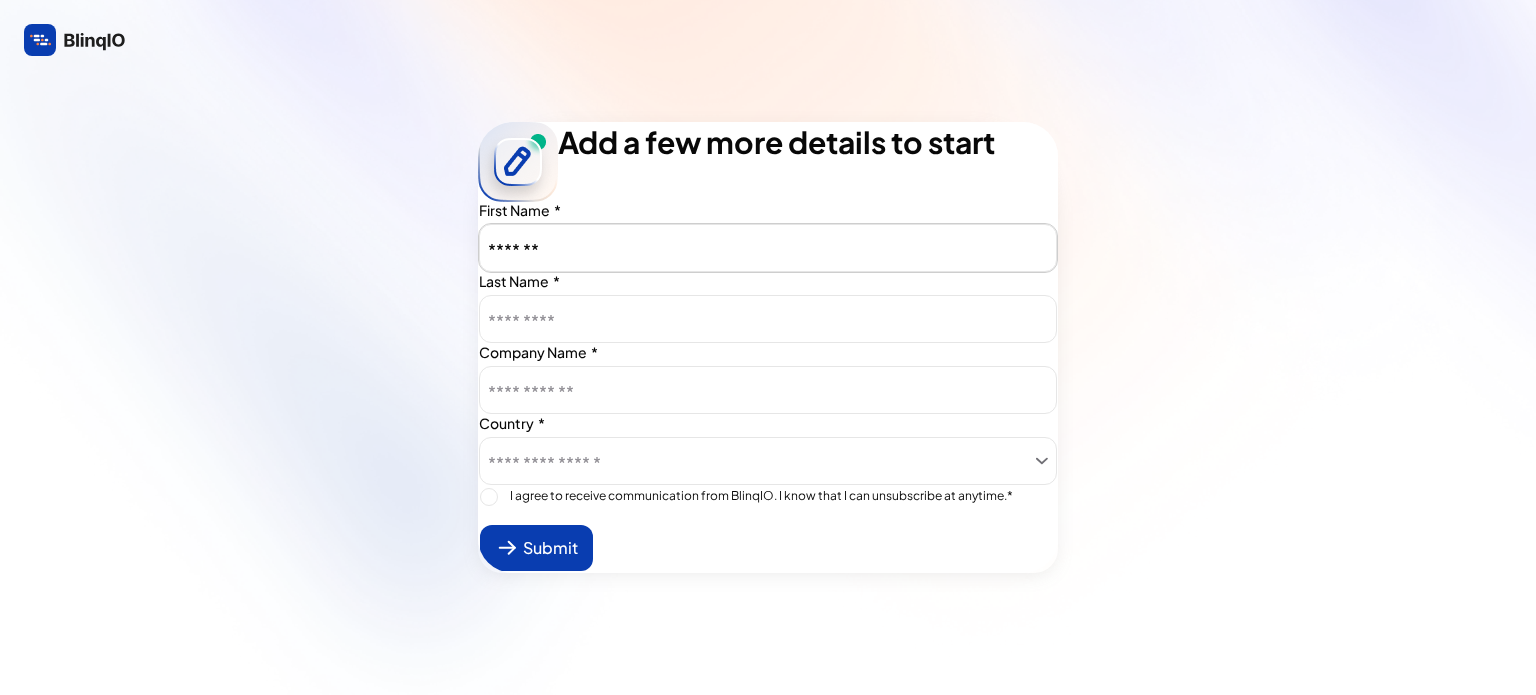 type on "*******" 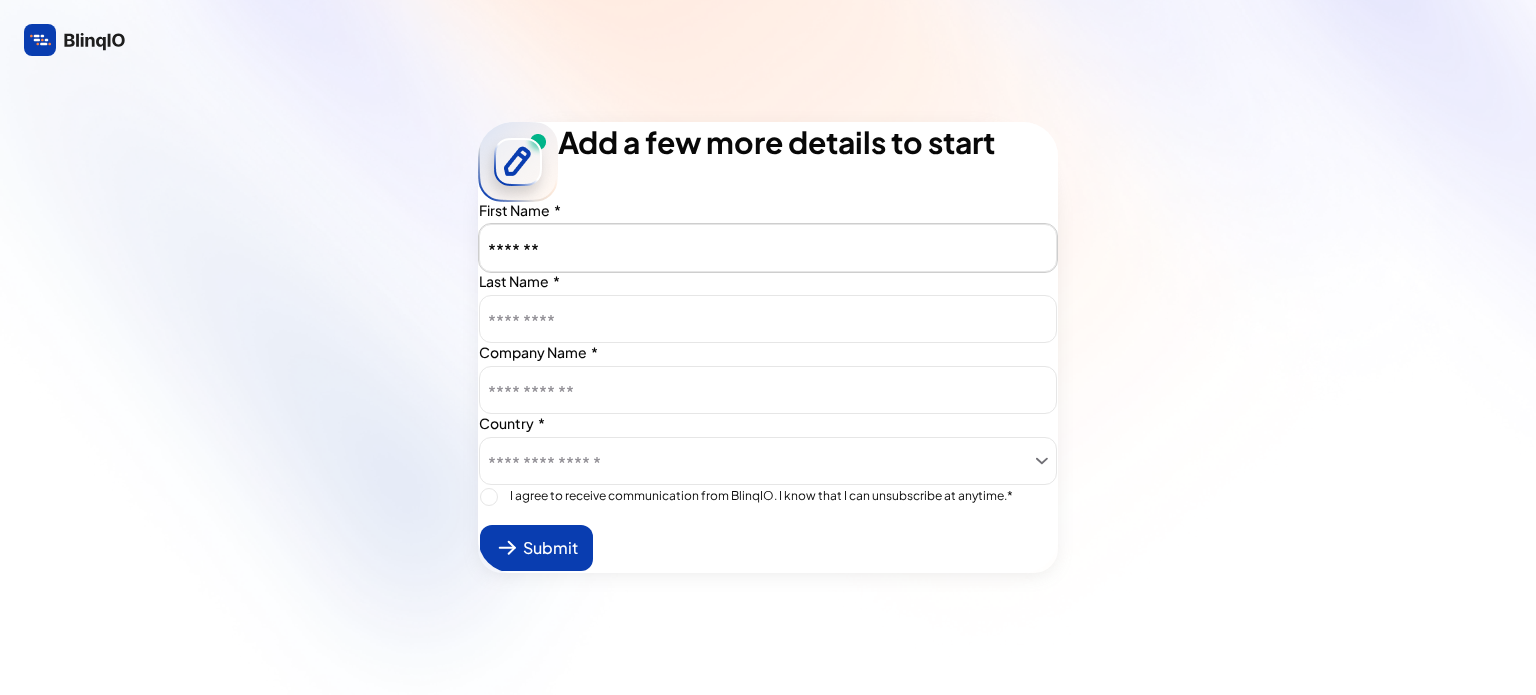 type on "Jessieq" 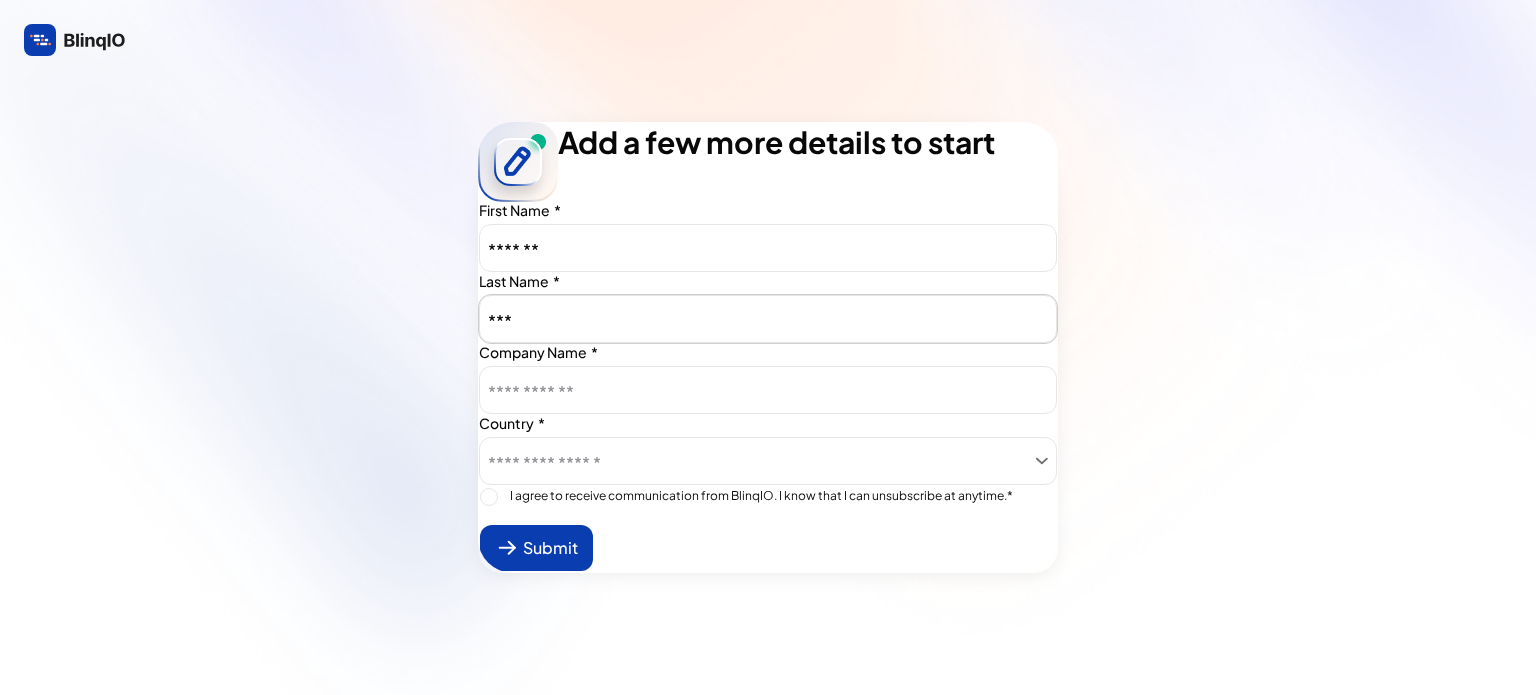 type on "***" 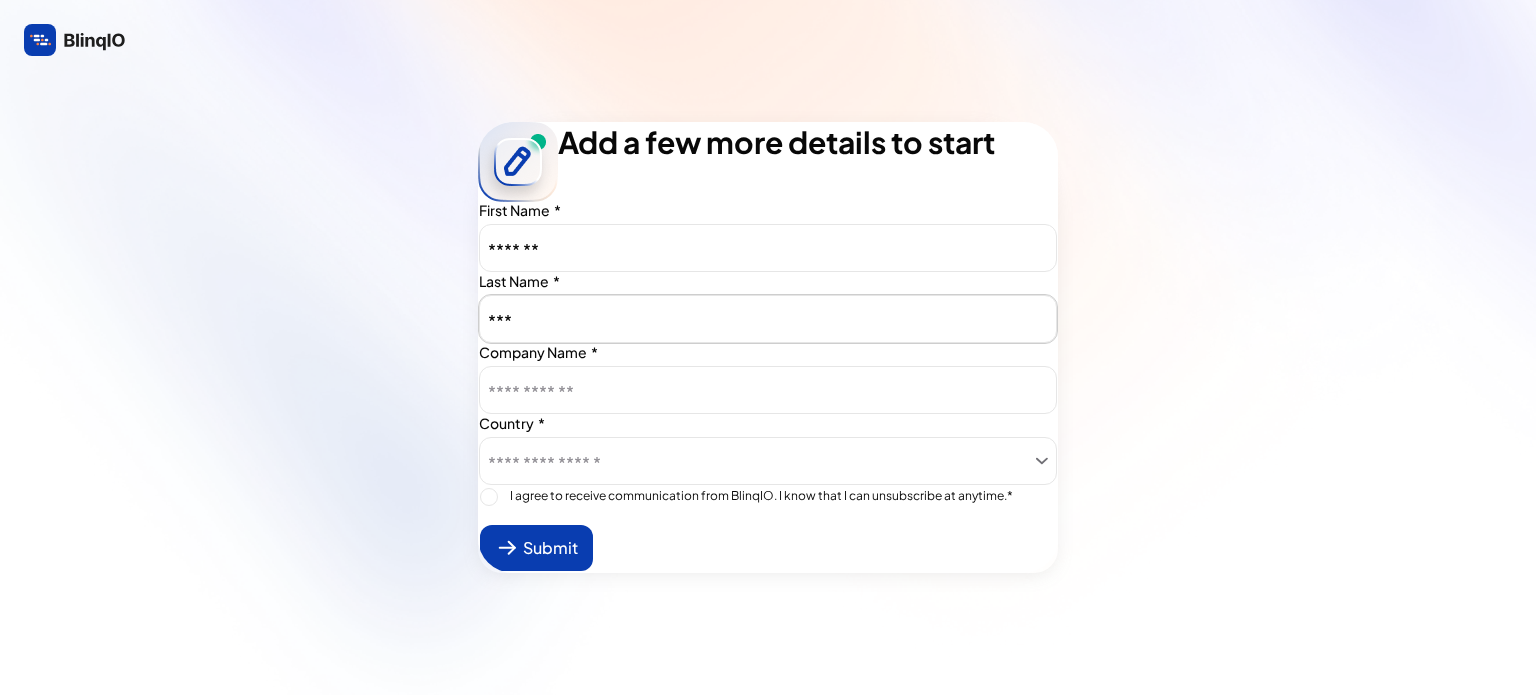 type on "Way" 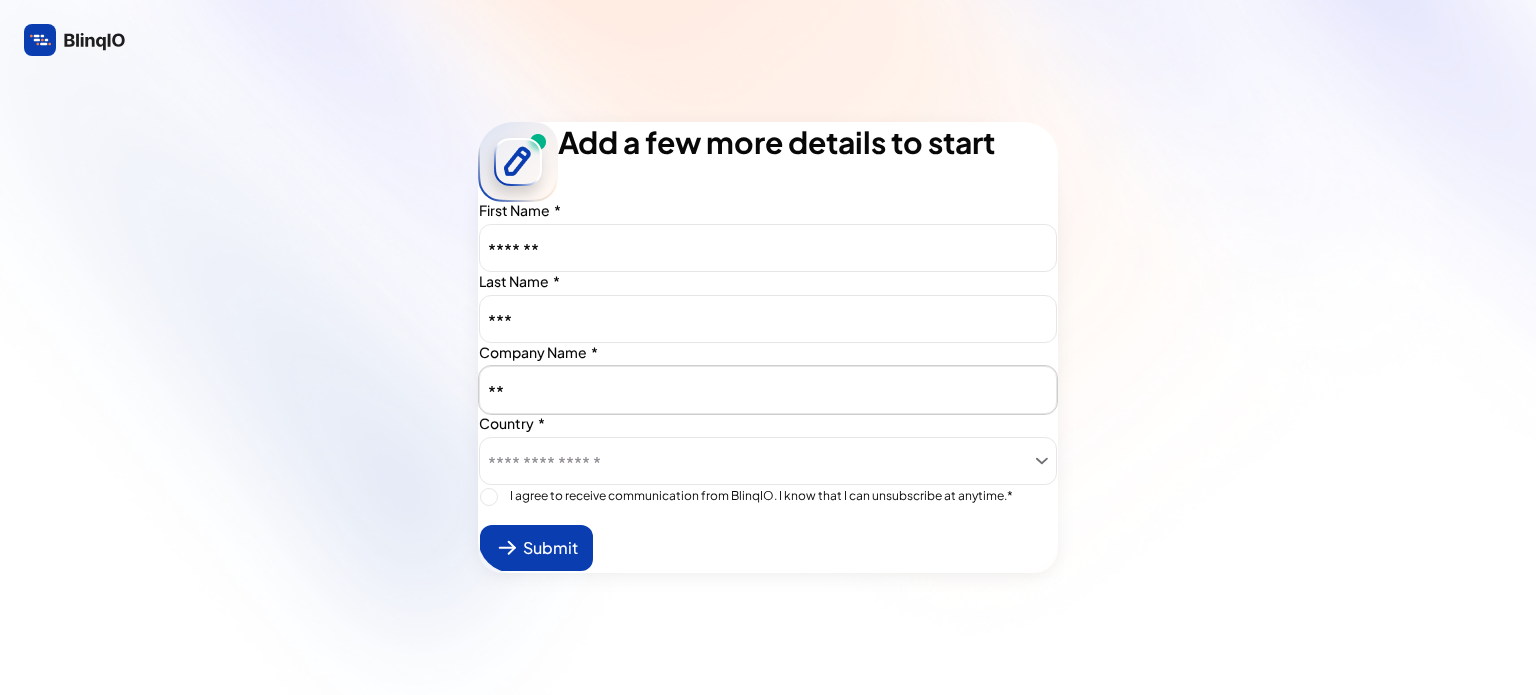 type on "*" 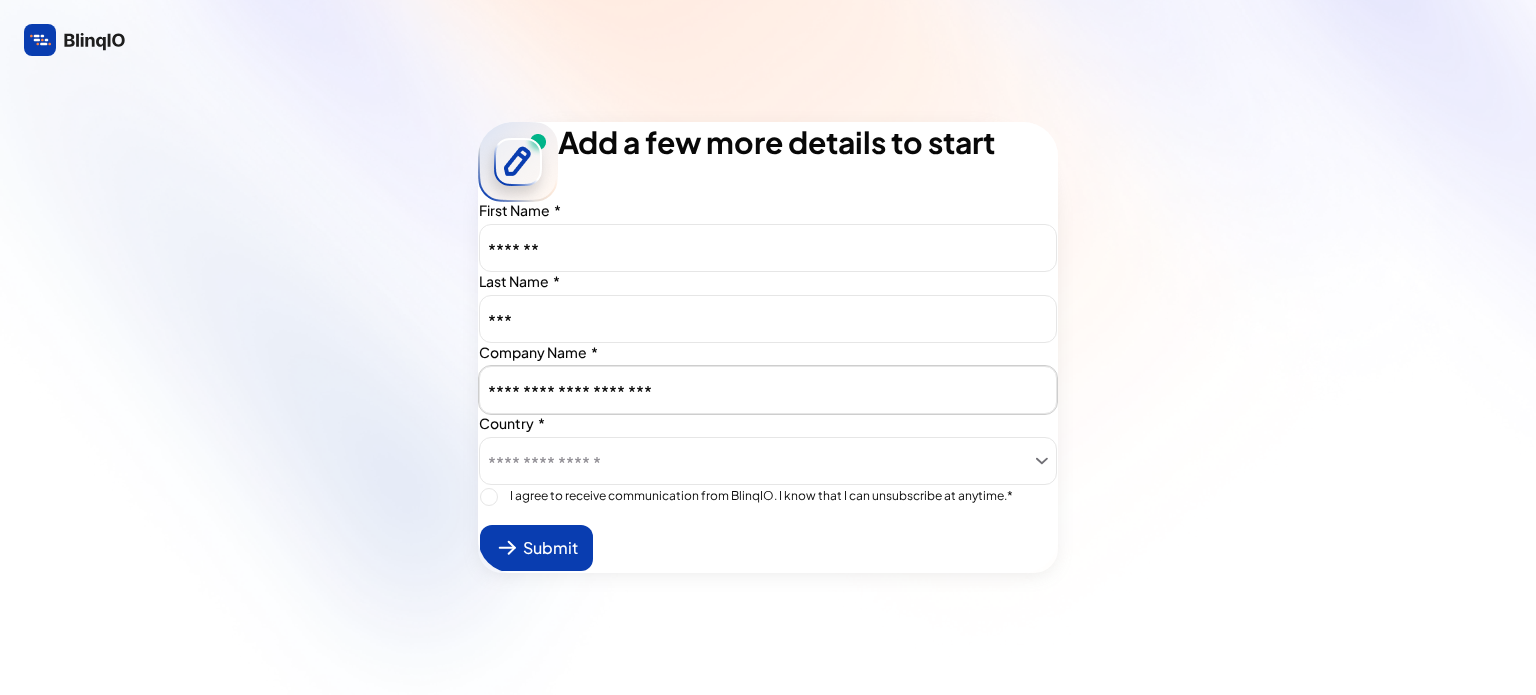 type on "[REDACTED]" 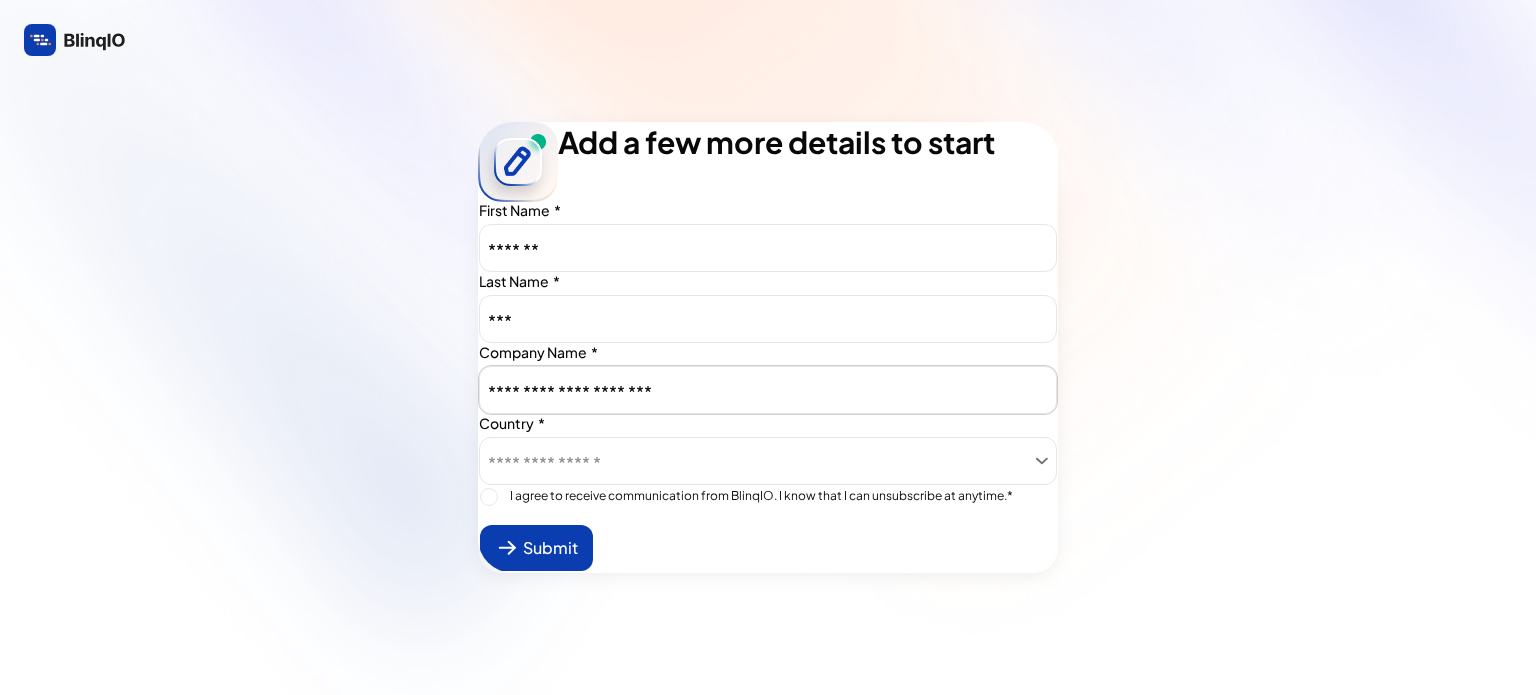 type on "[BRAND_NAME]" 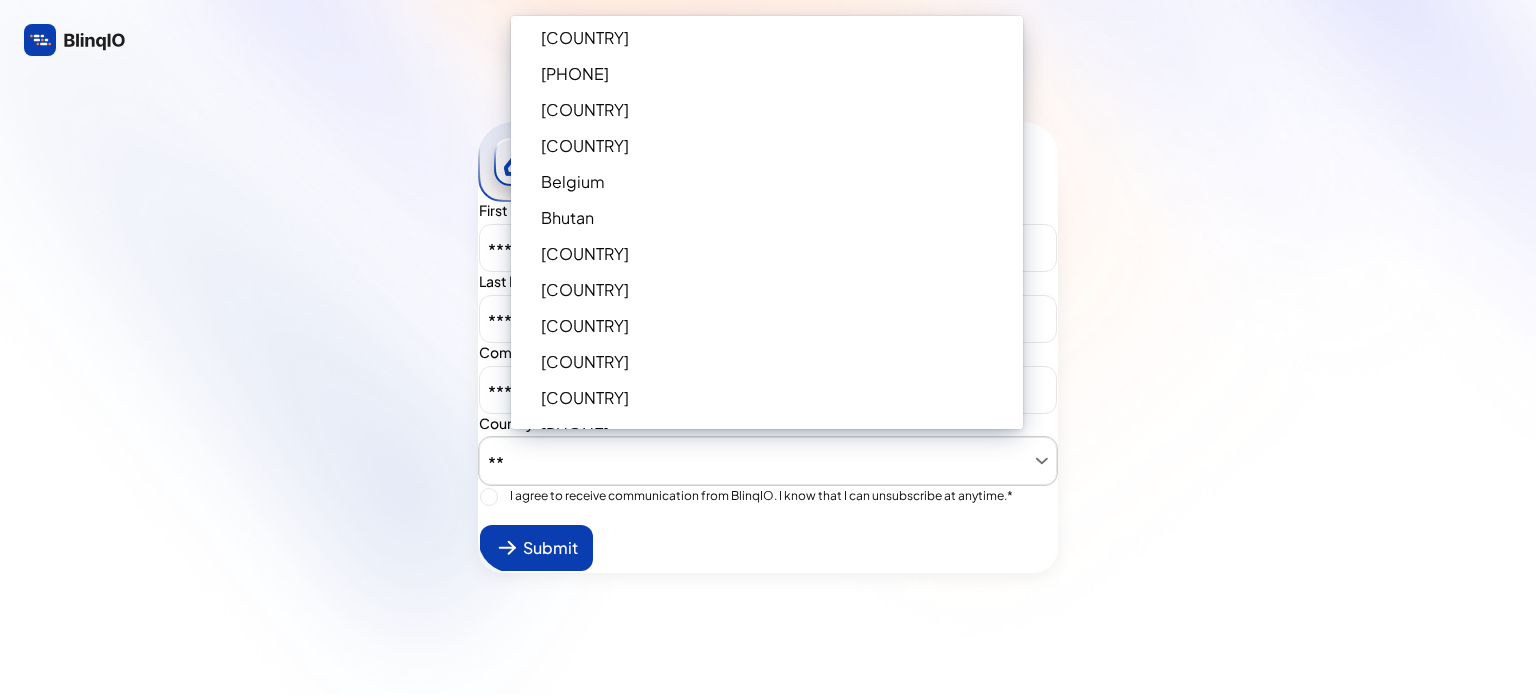 type on "***" 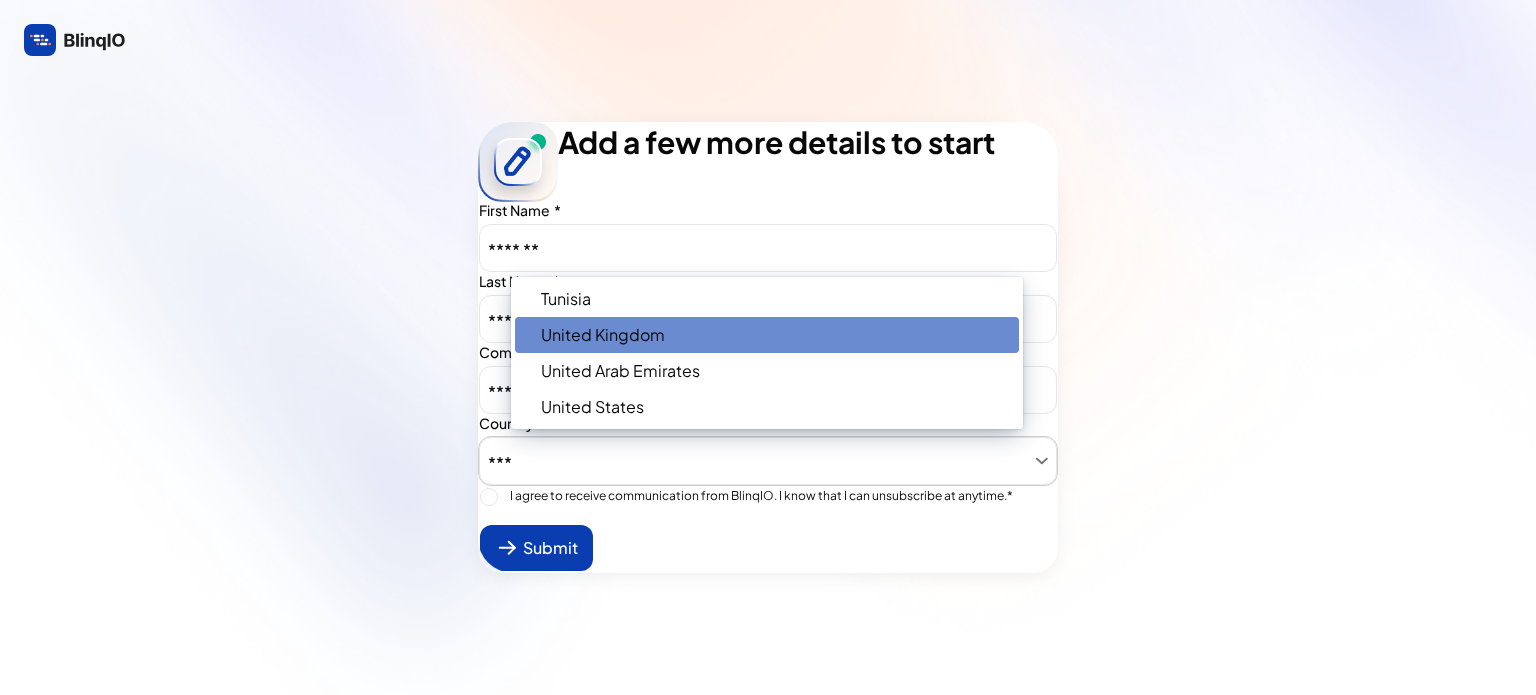 click on "United Kingdom" at bounding box center [772, 335] 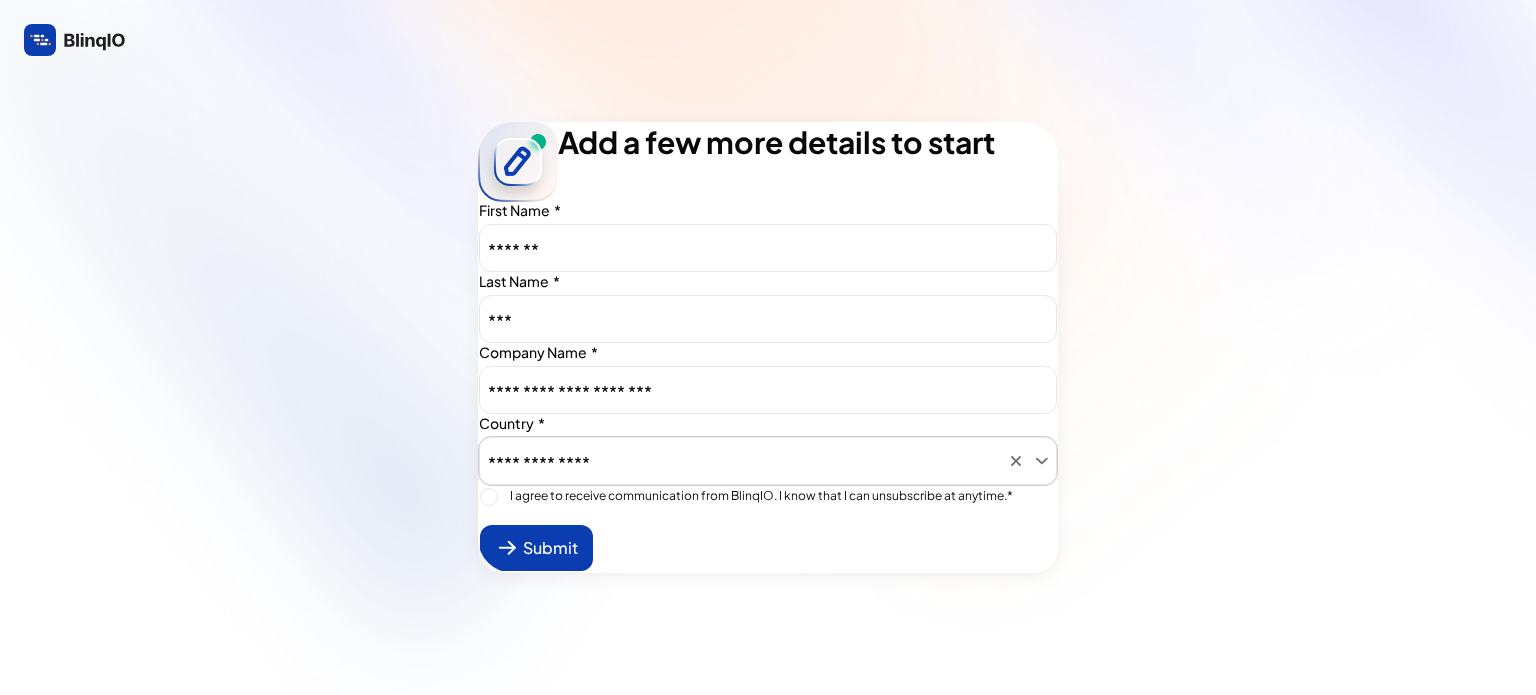 type on "**********" 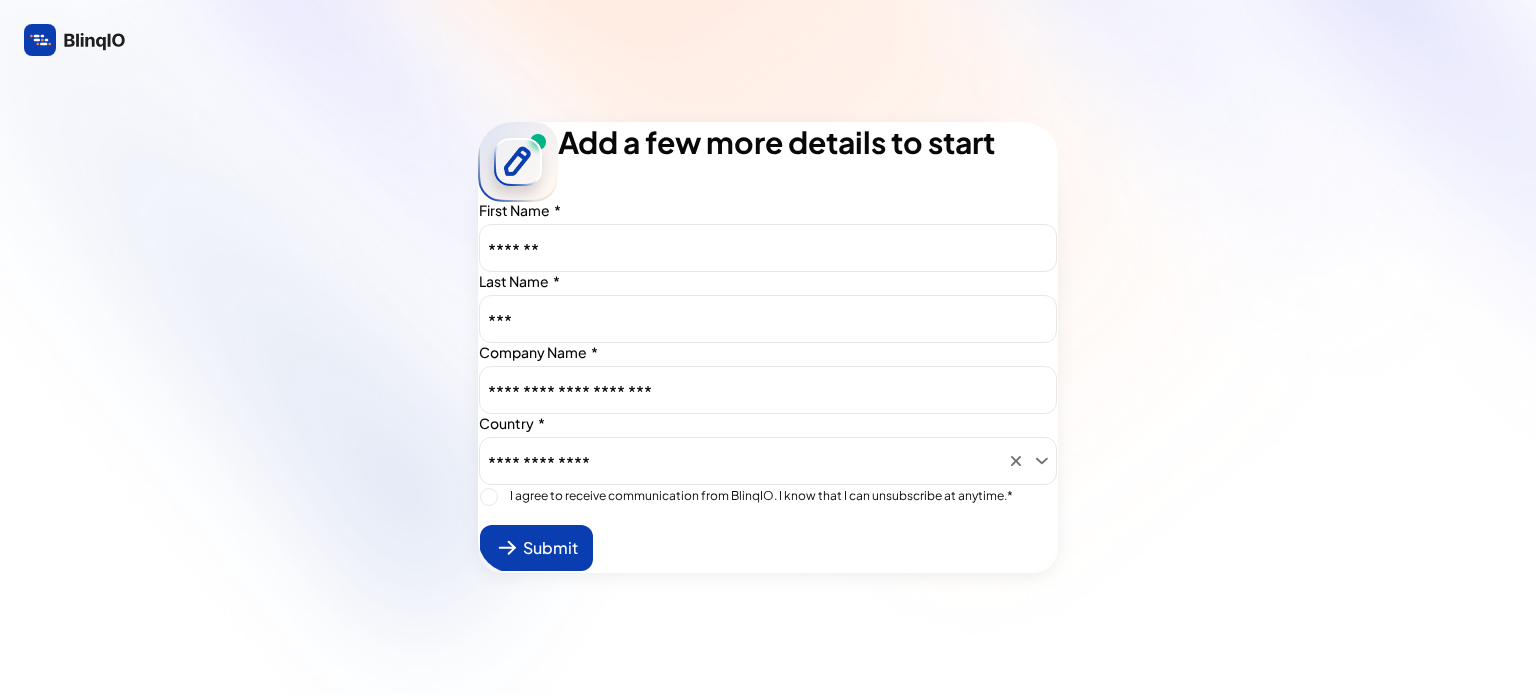 click on "Afghanistan Albania Algeria Andorra Angola Antigua & Deps Argentina Armenia Australia Austria Azerbaijan Bahamas Bahrain Bangladesh Barbados Belarus Belgium Belize Benin Bhutan Bolivia Bosnia Herzegovina Botswana Brazil Brunei Bulgaria Burkina Burundi Cambodia Cameroon Canada Cape Verde Central African Rep Chad Chile China Colombia Comoros Congo Congo {Democratic Rep} Costa Rica Croatia Cuba Cyprus Czech Republic Denmark Djibouti Dominica Dominican Republic East Timor Ecuador Egypt El Salvador Equatorial Guinea Eritrea Estonia Ethiopia Fiji Finland France Gabon Gambia Georgia Germany Ghana Greece Grenada Guatemala Guinea Guinea-Bissau Guyana Haiti Honduras Hungary Iceland India Indonesia Iran Iraq Ireland {Republic} Israel Italy Ivory Coast Jamaica Japan Jordan Kazakhstan Kenya Kiribati Korea North Korea South Kosovo Kuwait Kyrgyzstan Laos Latvia Lebanon Lesotho Liberia Libya Liechtenstein Lithuania Luxembourg Macedonia Madagascar Malawi Malaysia Maldives Mali Malta Marshall Islands Mauritania Mauritius Nauru" at bounding box center [768, 362] 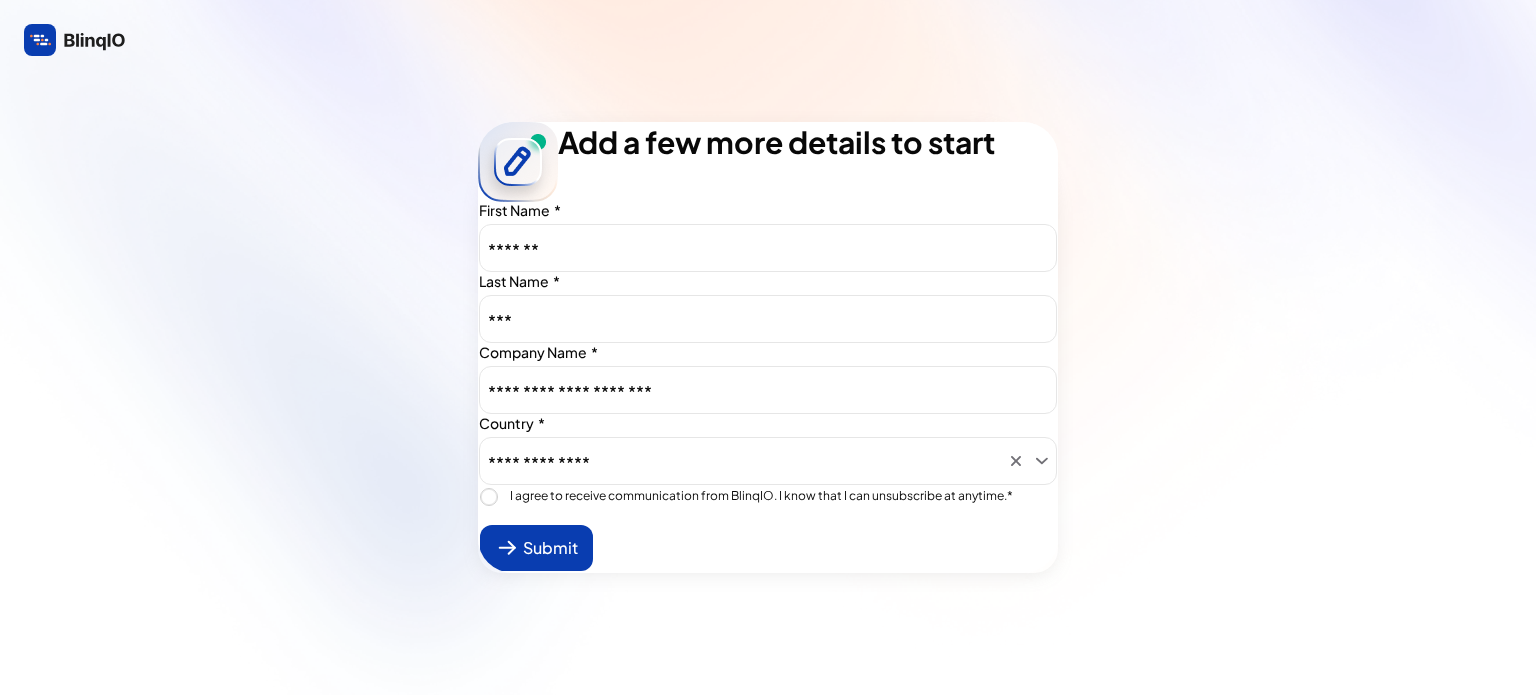 type on "on" 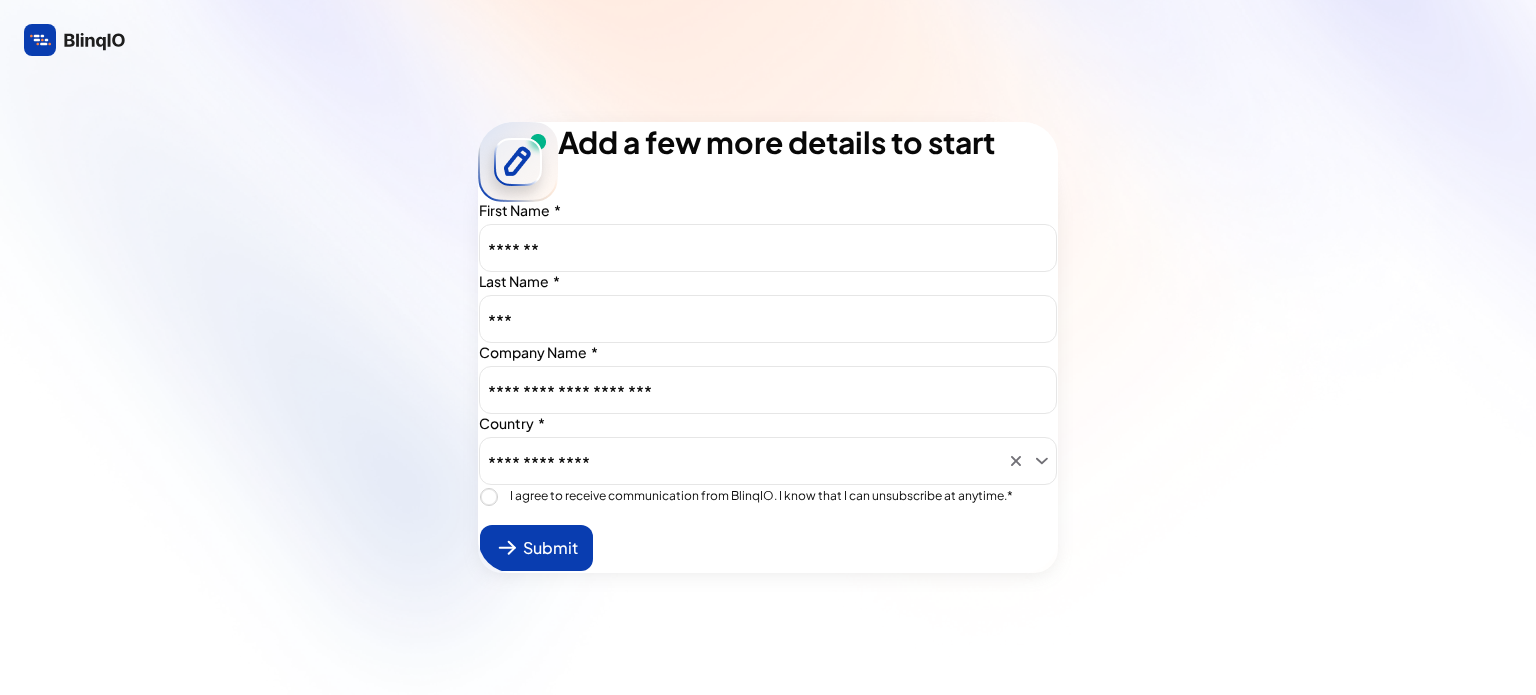 type on "true" 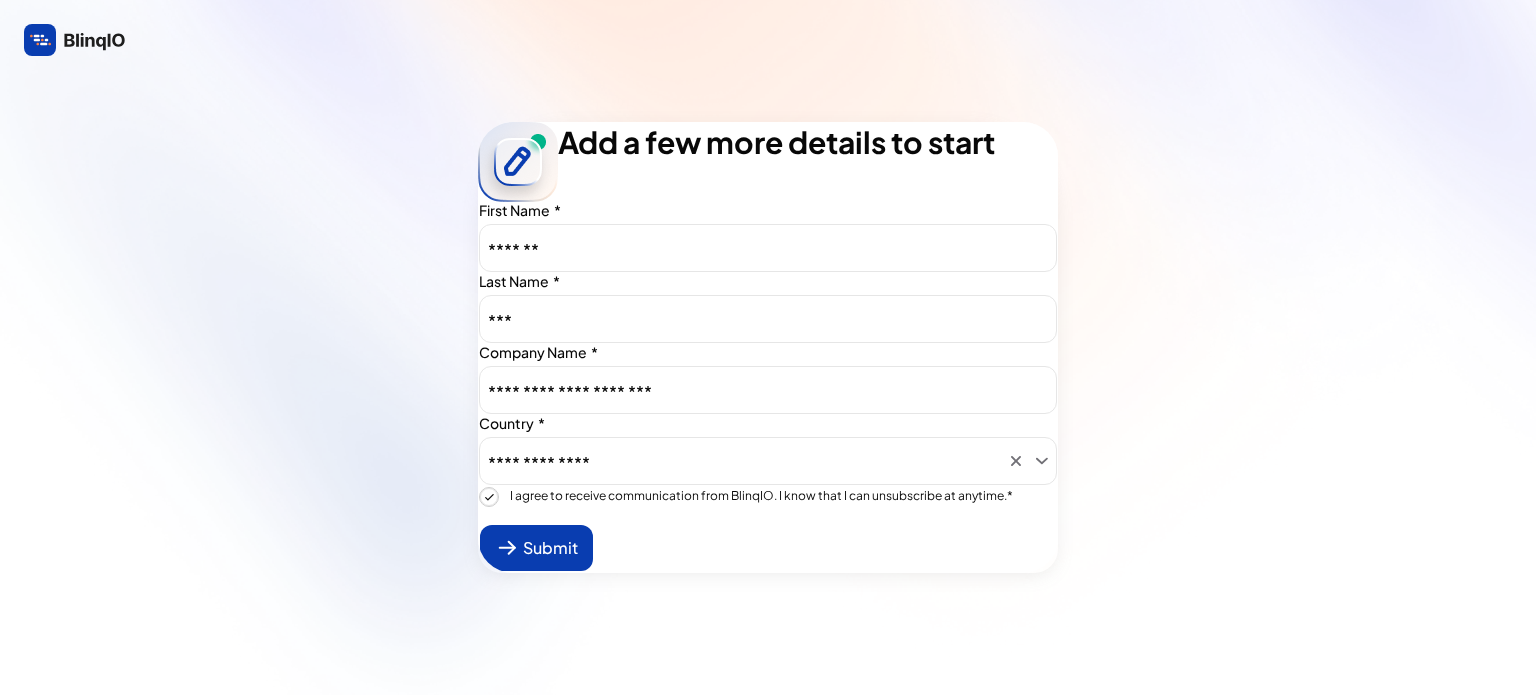 type on "true" 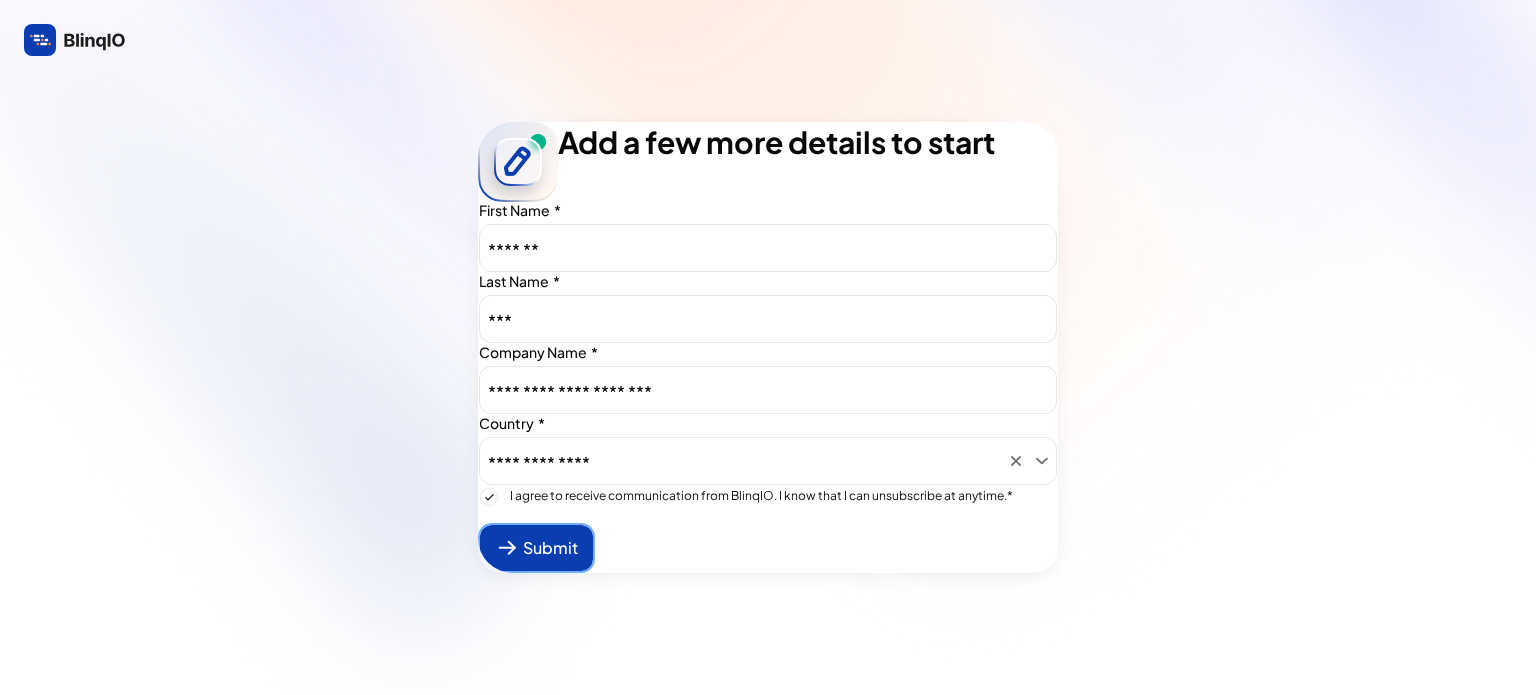 click at bounding box center [536, 548] 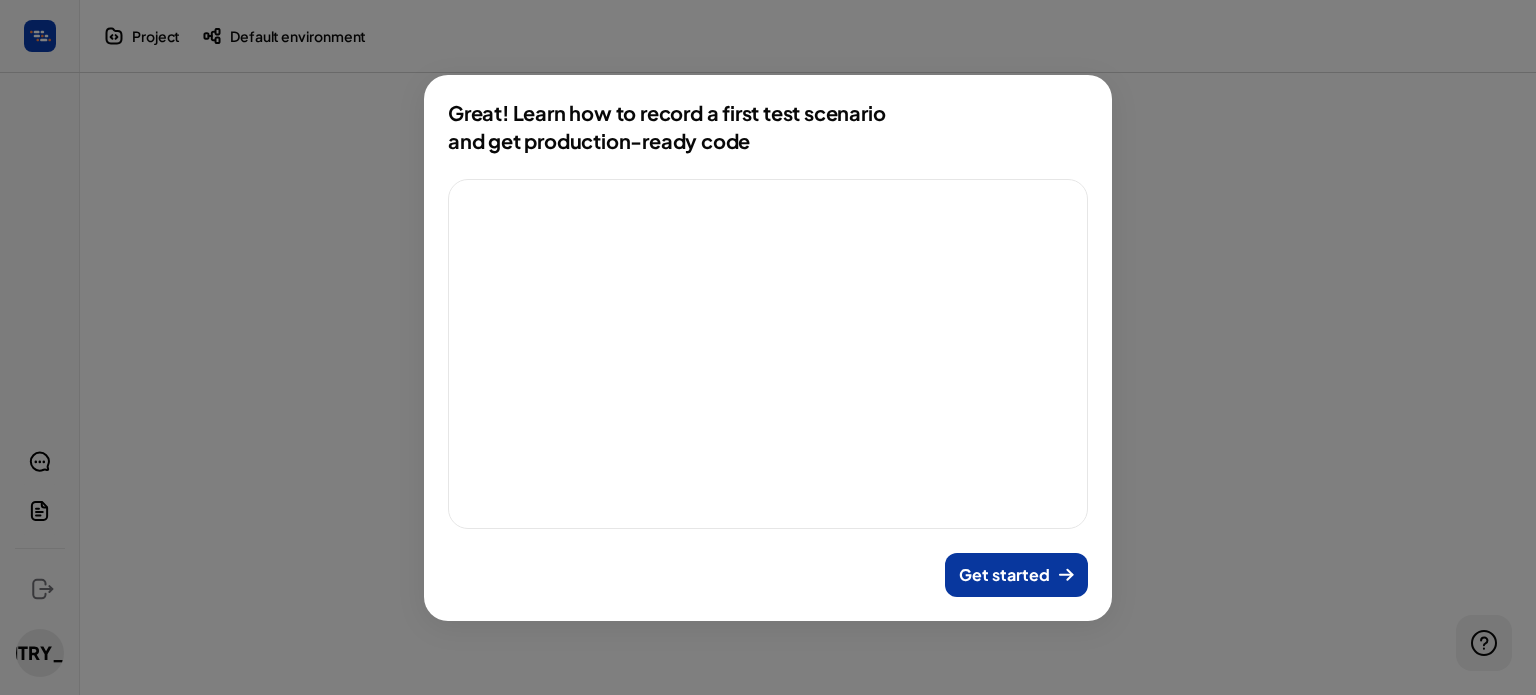 click on "Get started" at bounding box center [1004, 575] 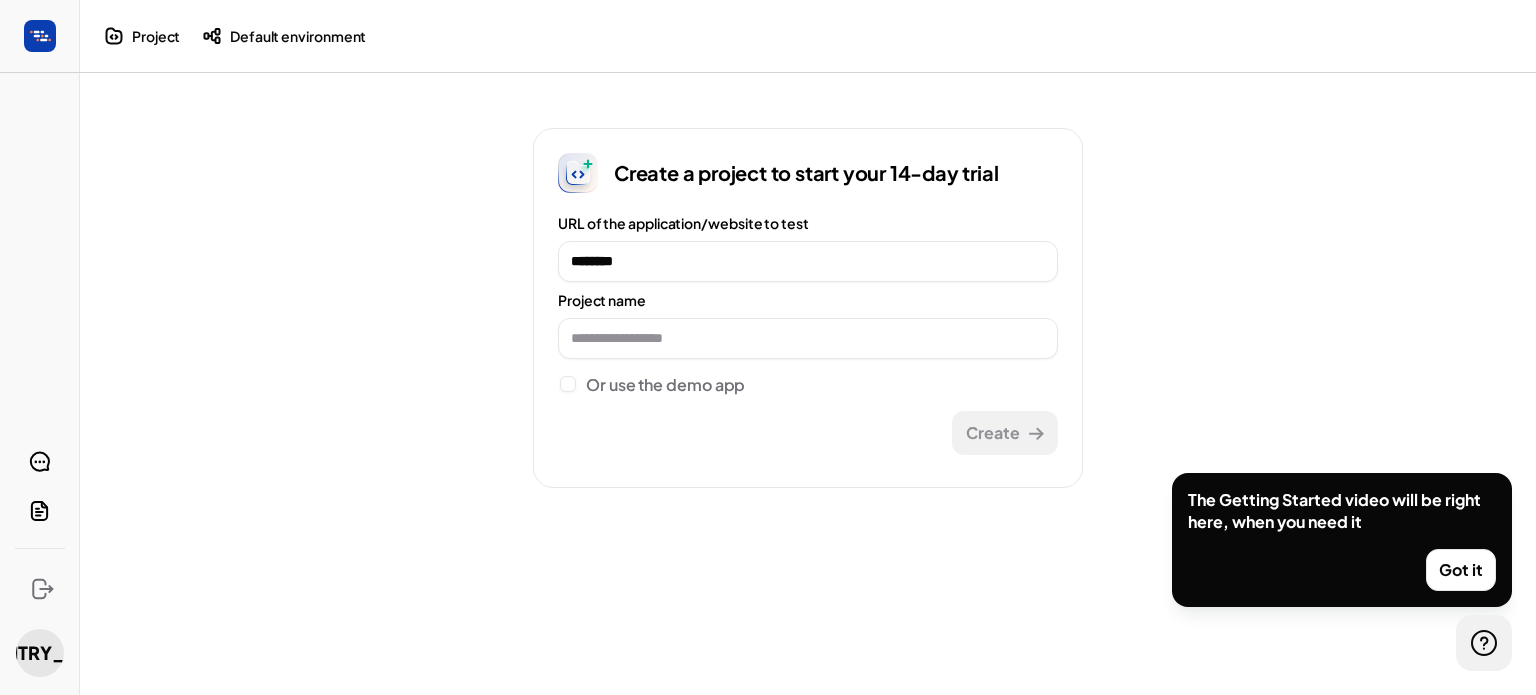 click on "[COUNTRY_CODE]" at bounding box center [40, 653] 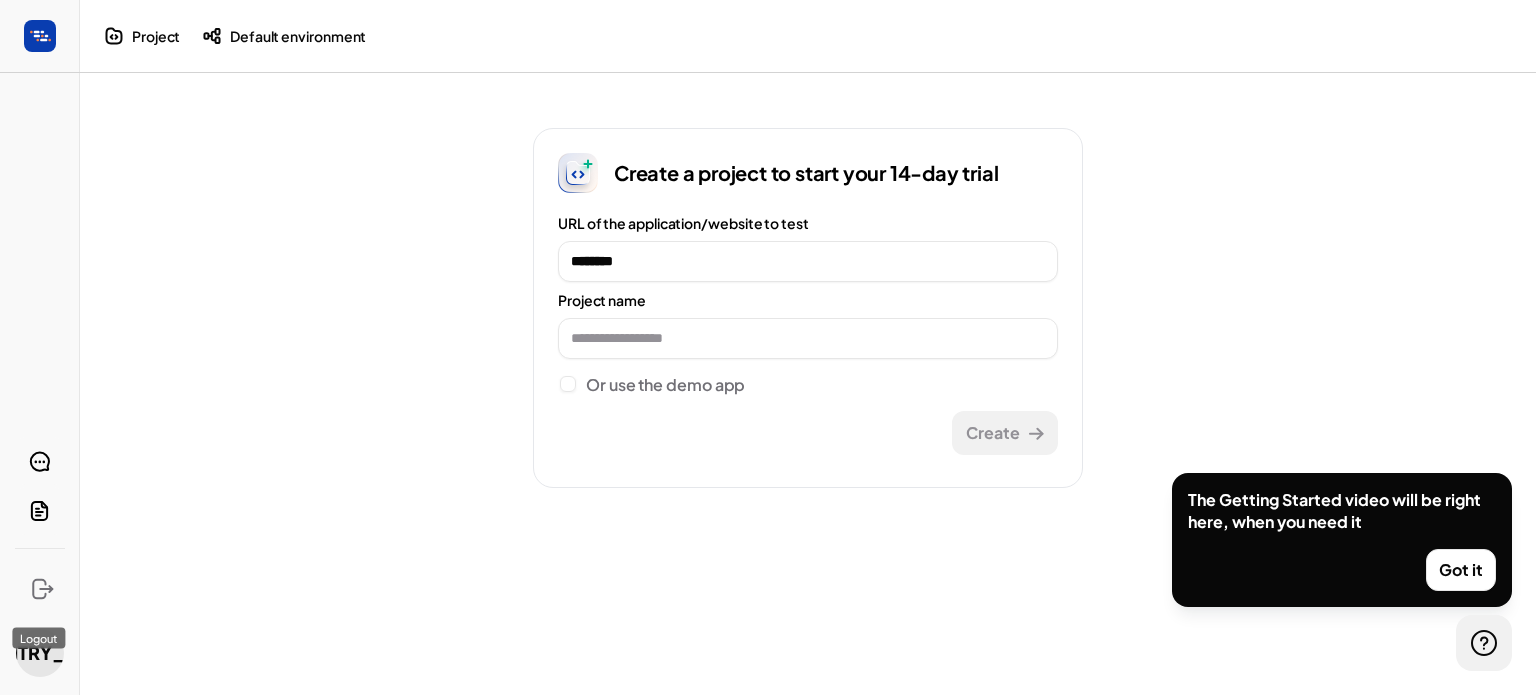 click at bounding box center (40, 589) 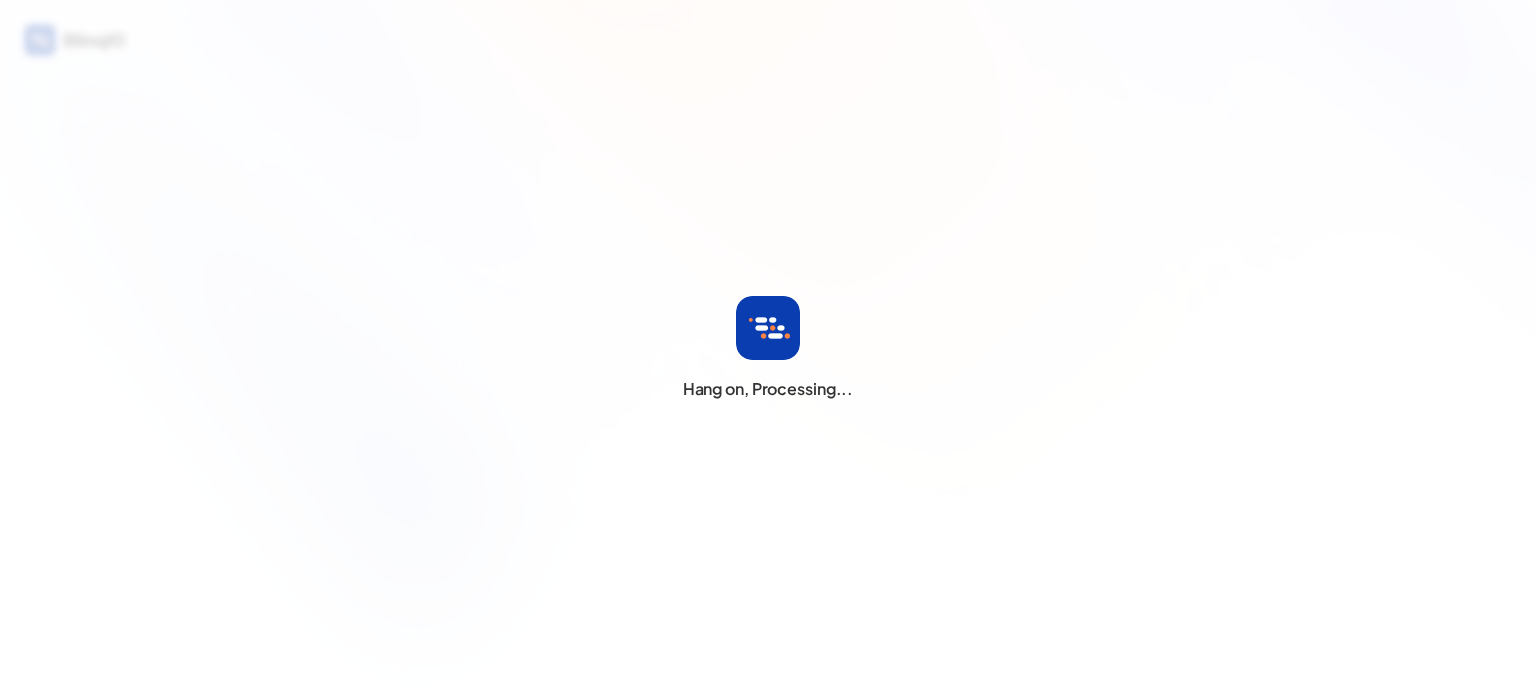 scroll, scrollTop: 0, scrollLeft: 0, axis: both 